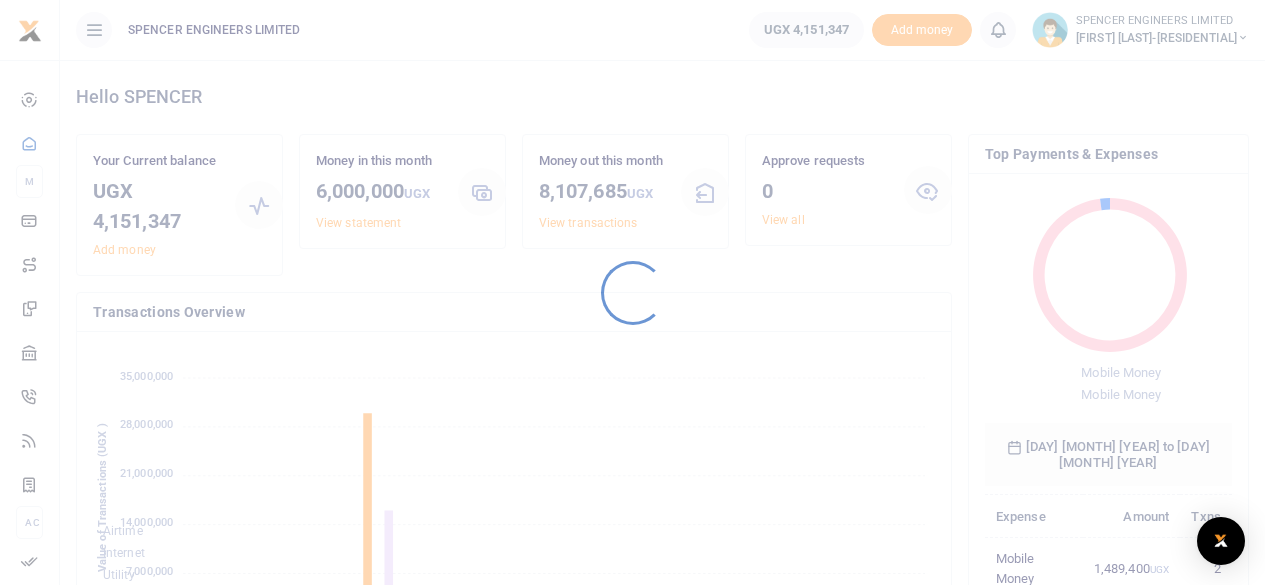 scroll, scrollTop: 0, scrollLeft: 0, axis: both 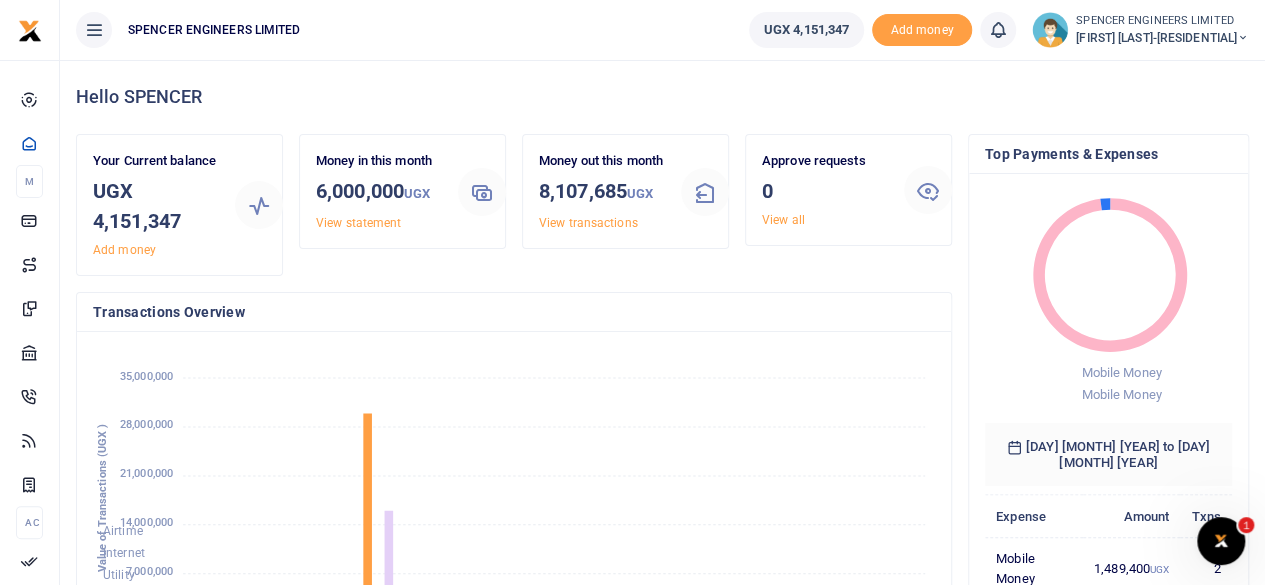 click at bounding box center [1243, 38] 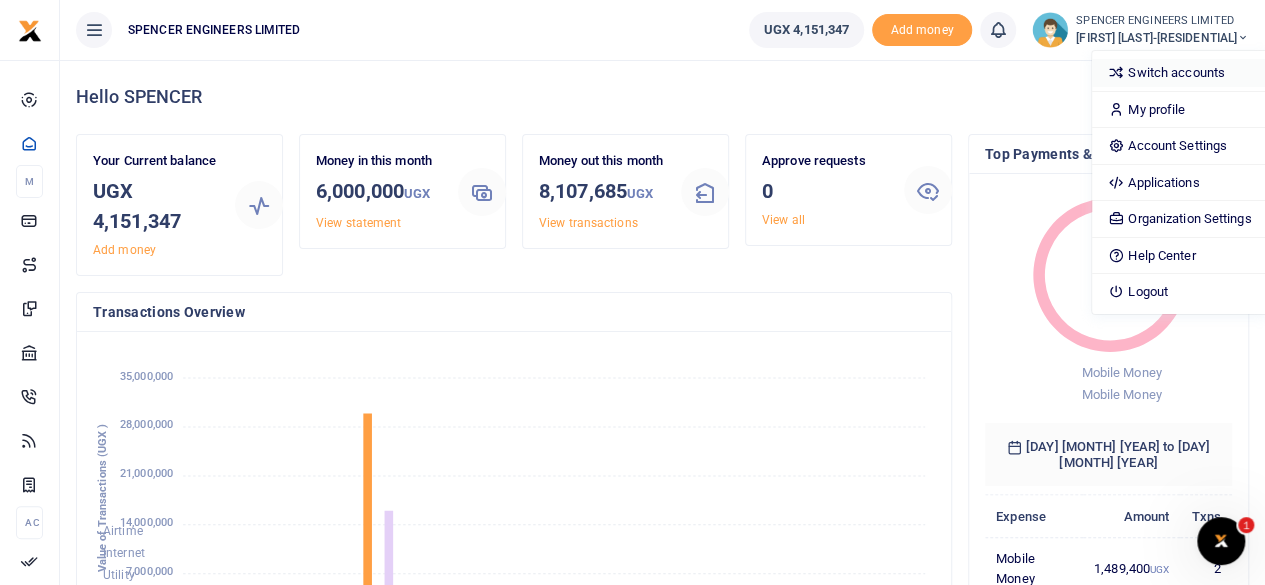 click on "Switch accounts" at bounding box center (1179, 73) 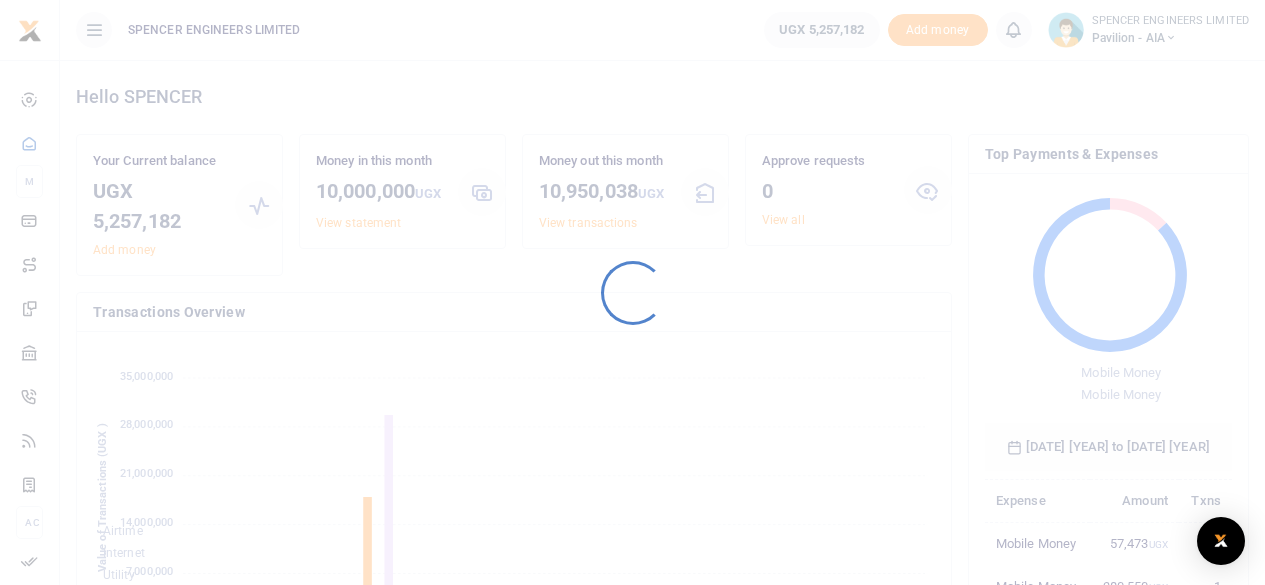 scroll, scrollTop: 0, scrollLeft: 0, axis: both 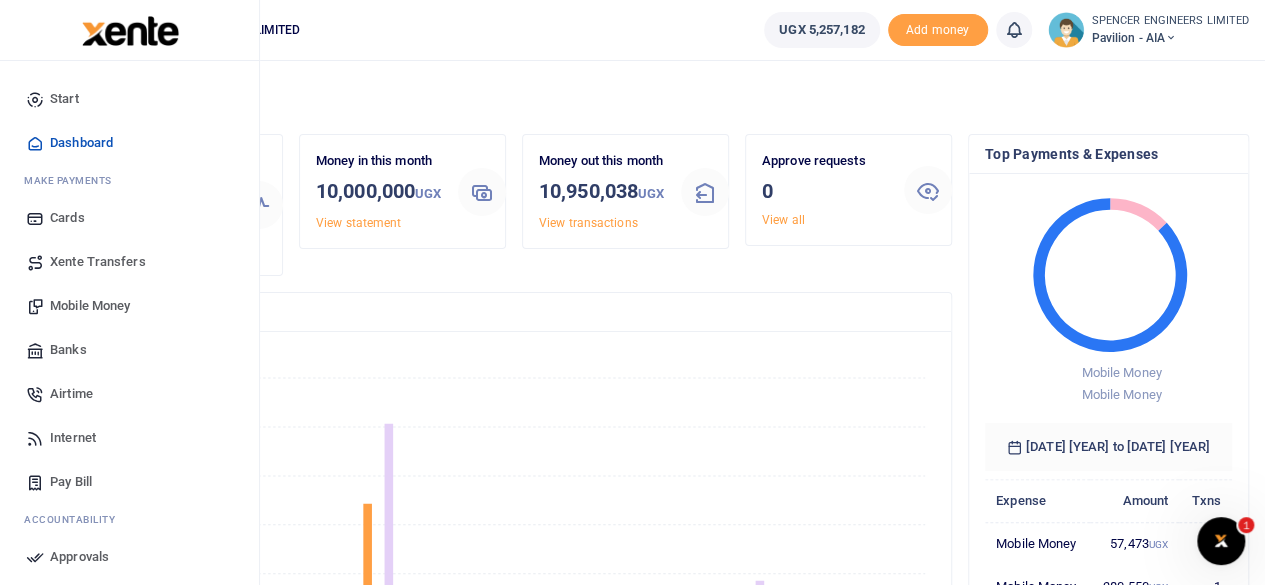 click on "Mobile Money" at bounding box center (90, 306) 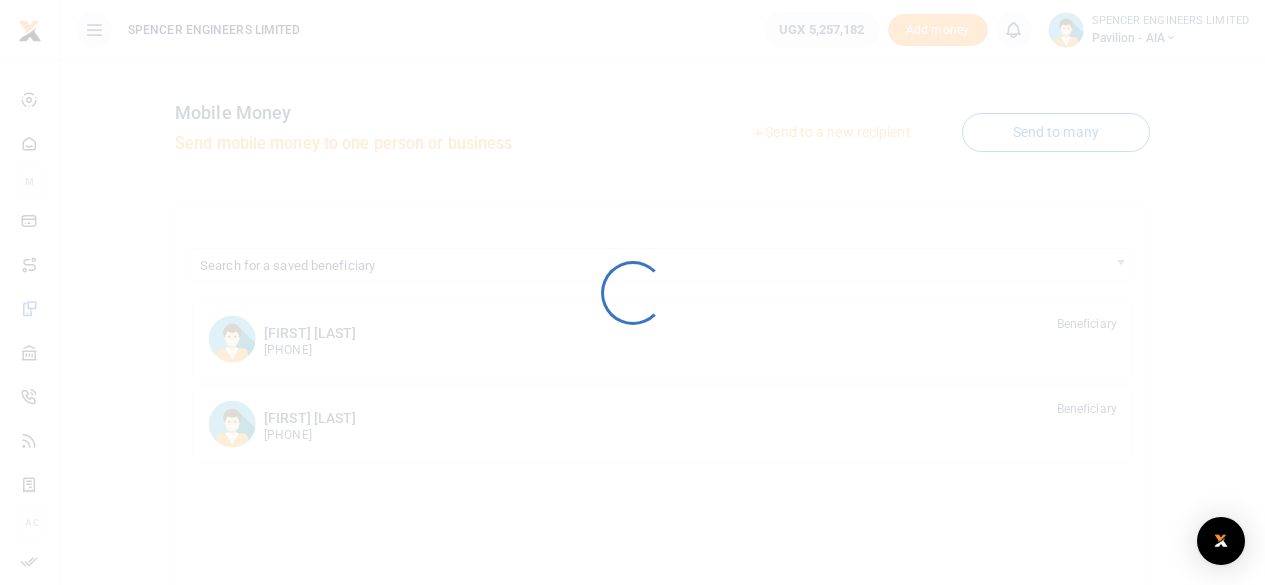 scroll, scrollTop: 0, scrollLeft: 0, axis: both 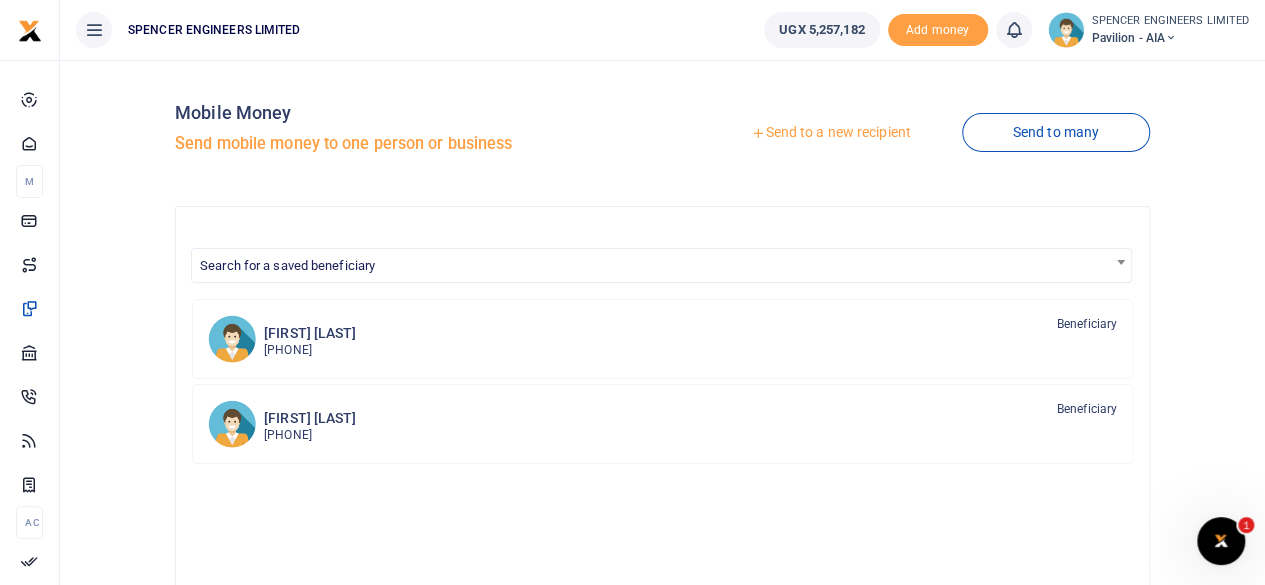 click on "Send to a new recipient" at bounding box center [830, 133] 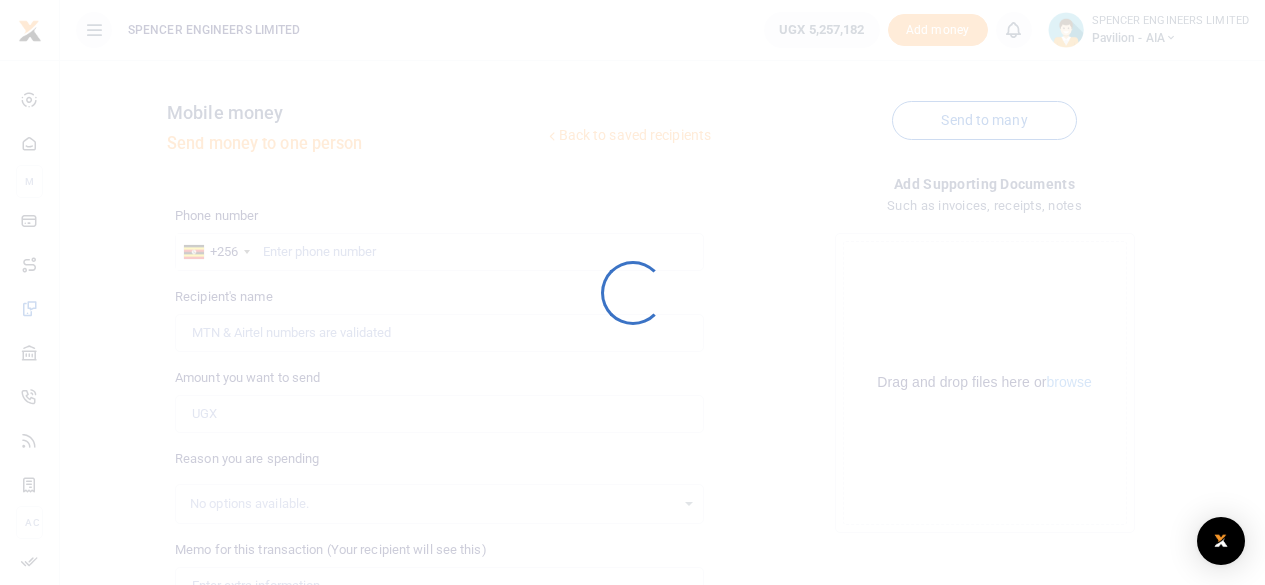scroll, scrollTop: 0, scrollLeft: 0, axis: both 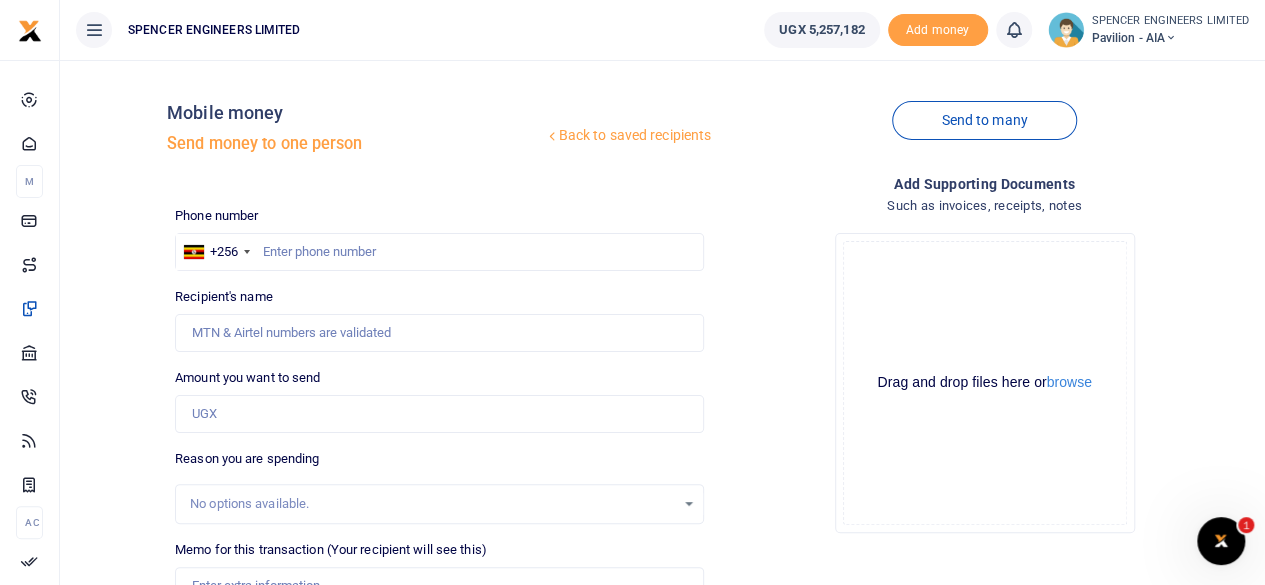 click at bounding box center (632, 292) 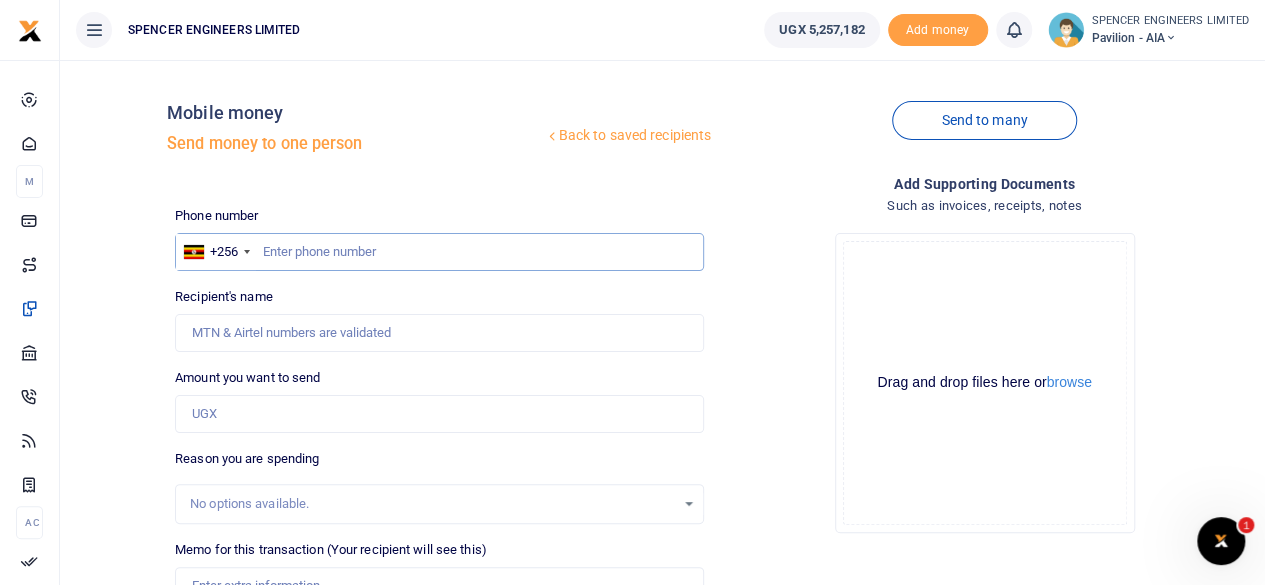 click at bounding box center (439, 252) 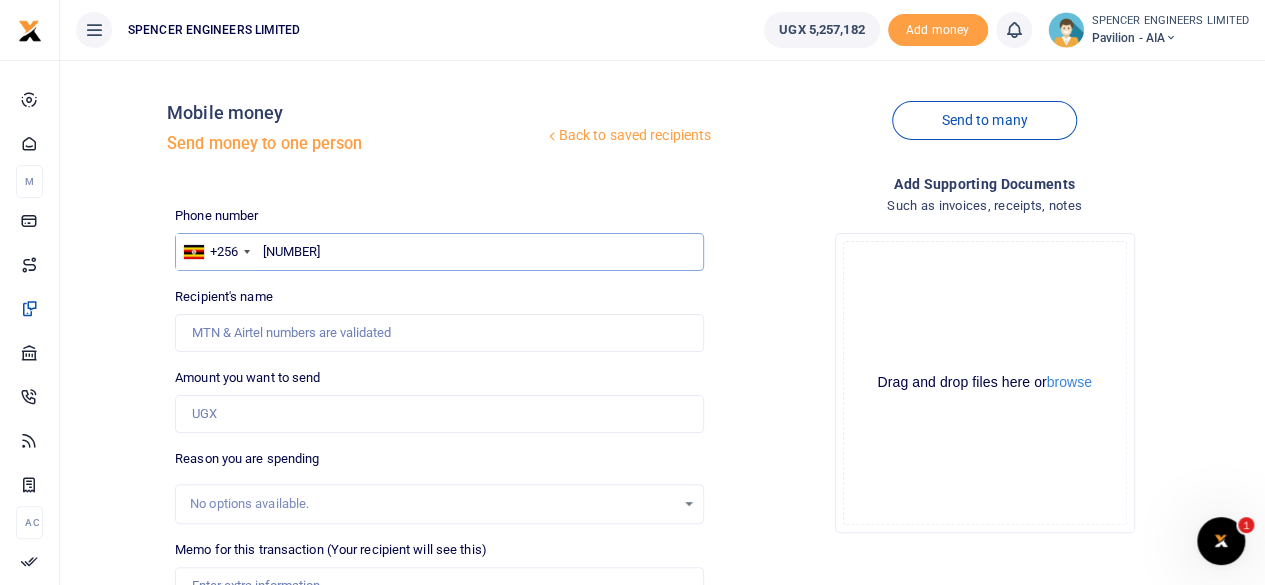 type on "760684760" 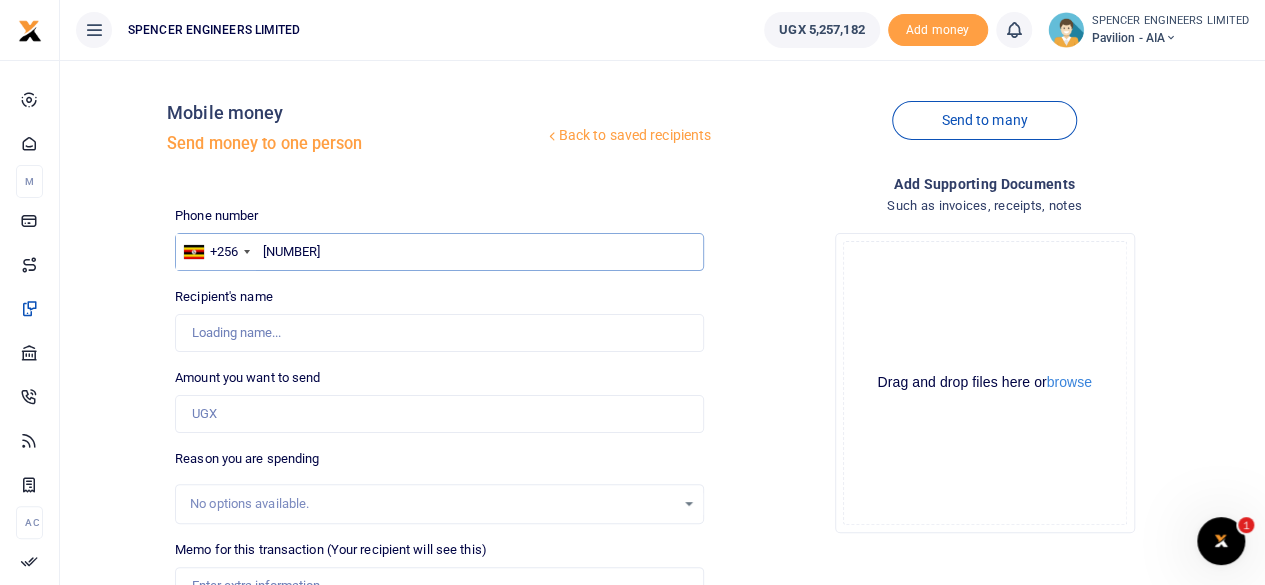 type on "Alvin Tukamushaba" 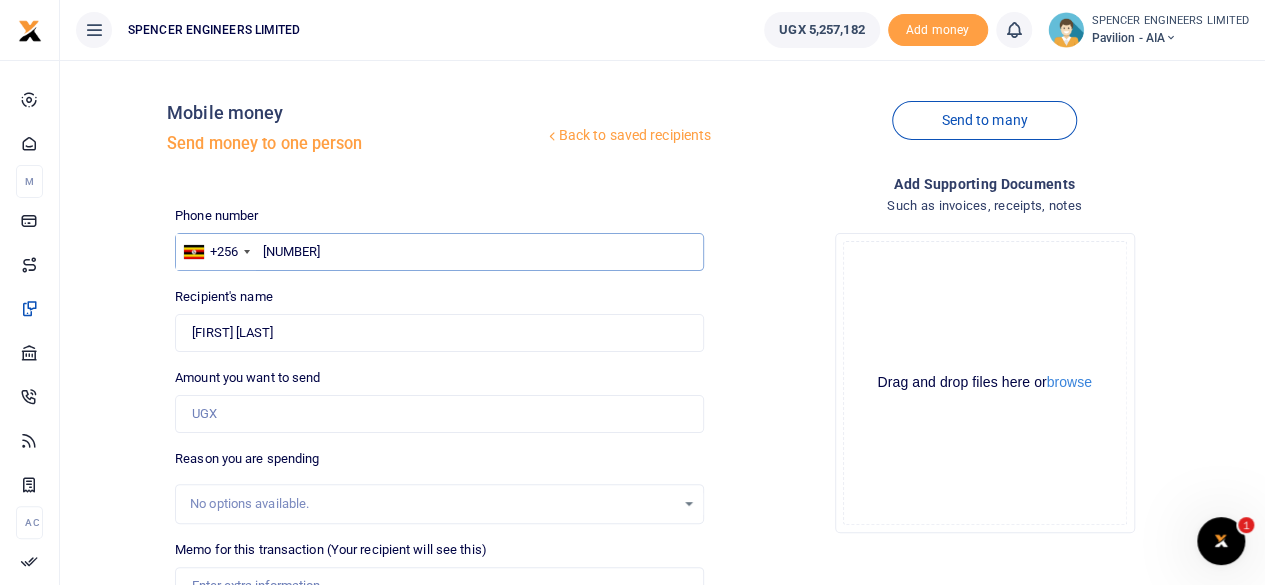 type on "760684760" 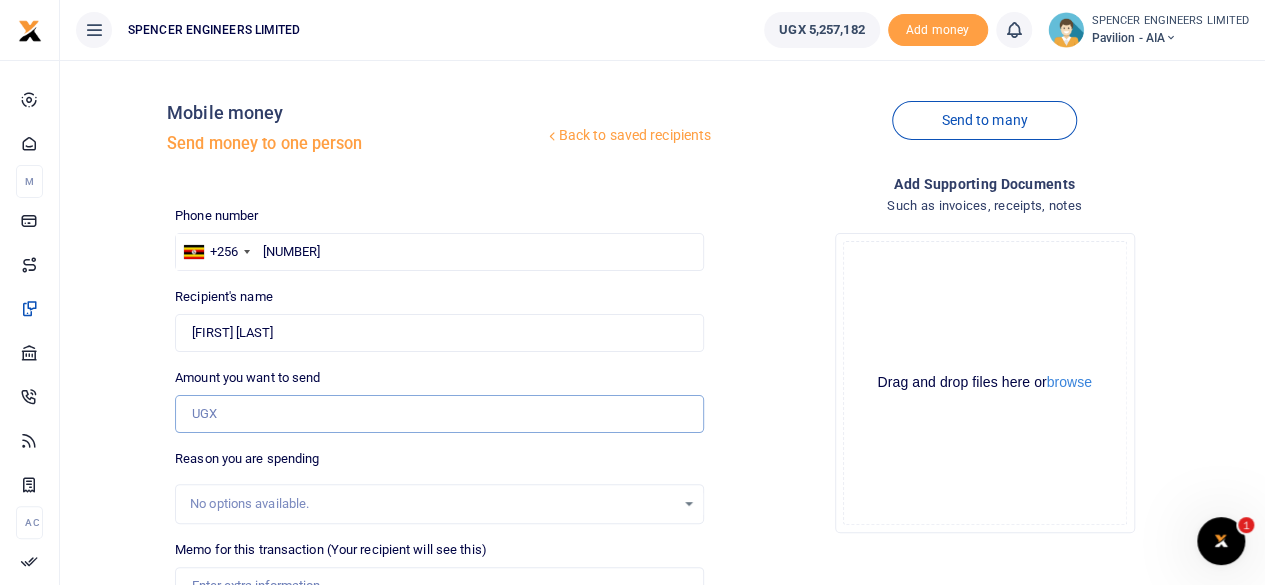 click on "Amount you want to send" at bounding box center [439, 414] 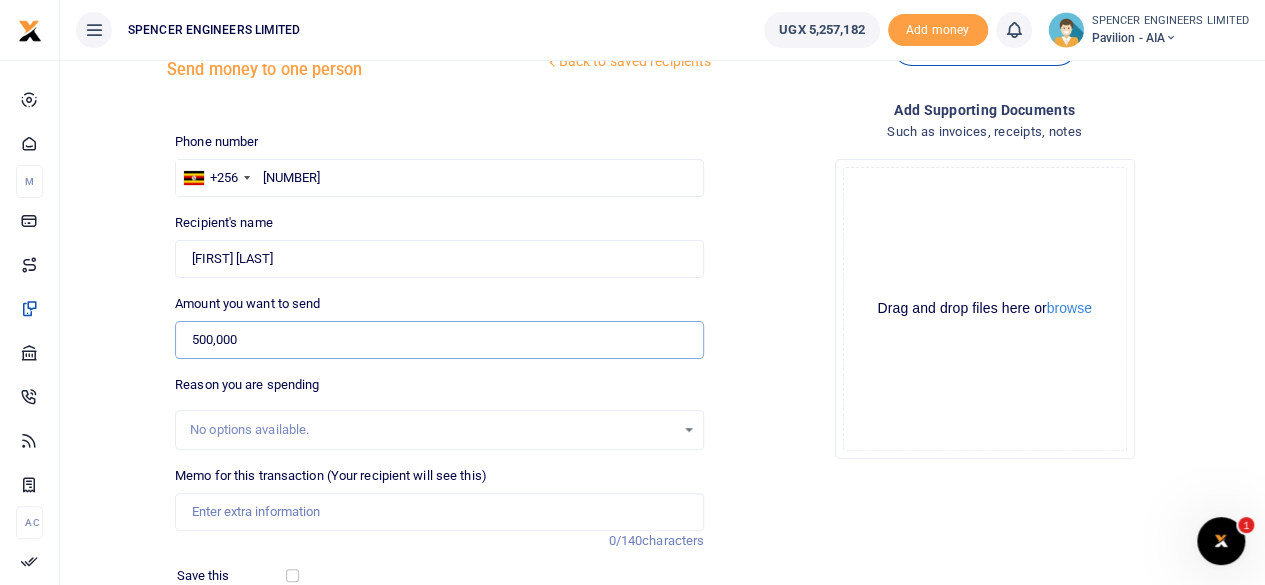 scroll, scrollTop: 100, scrollLeft: 0, axis: vertical 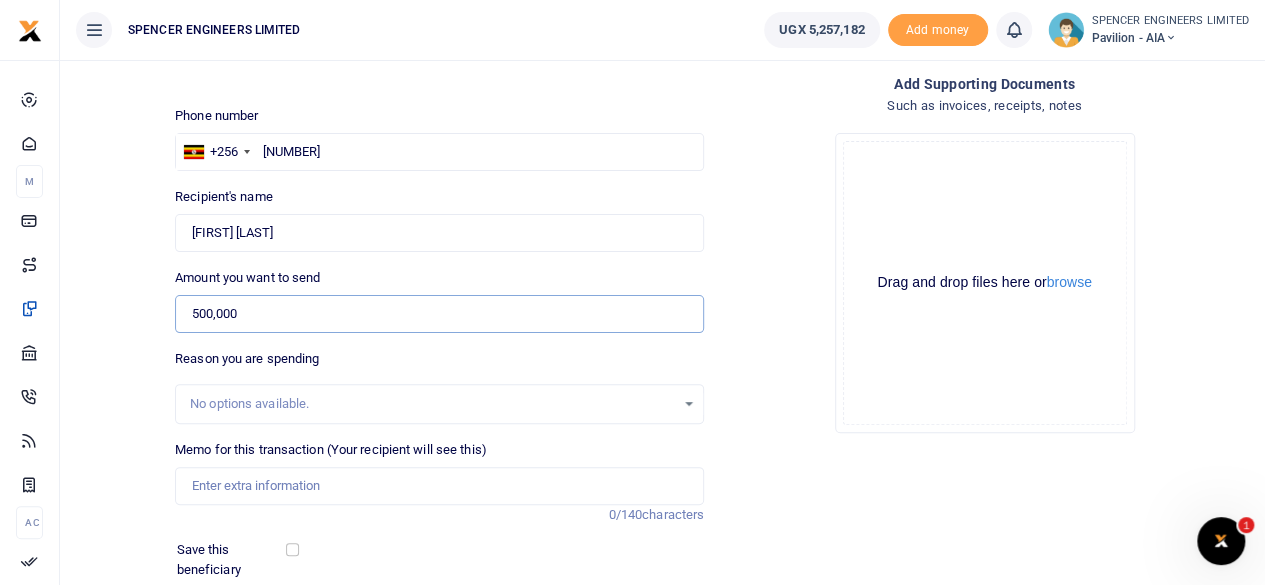 type on "500,000" 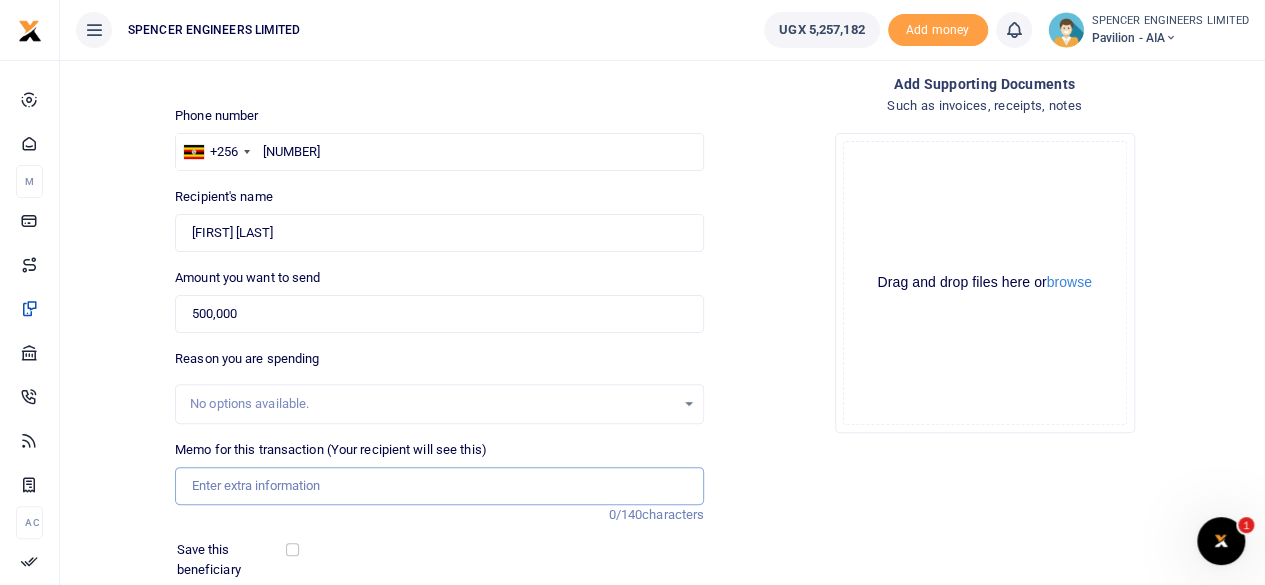 click on "Memo for this transaction (Your recipient will see this)" at bounding box center [439, 486] 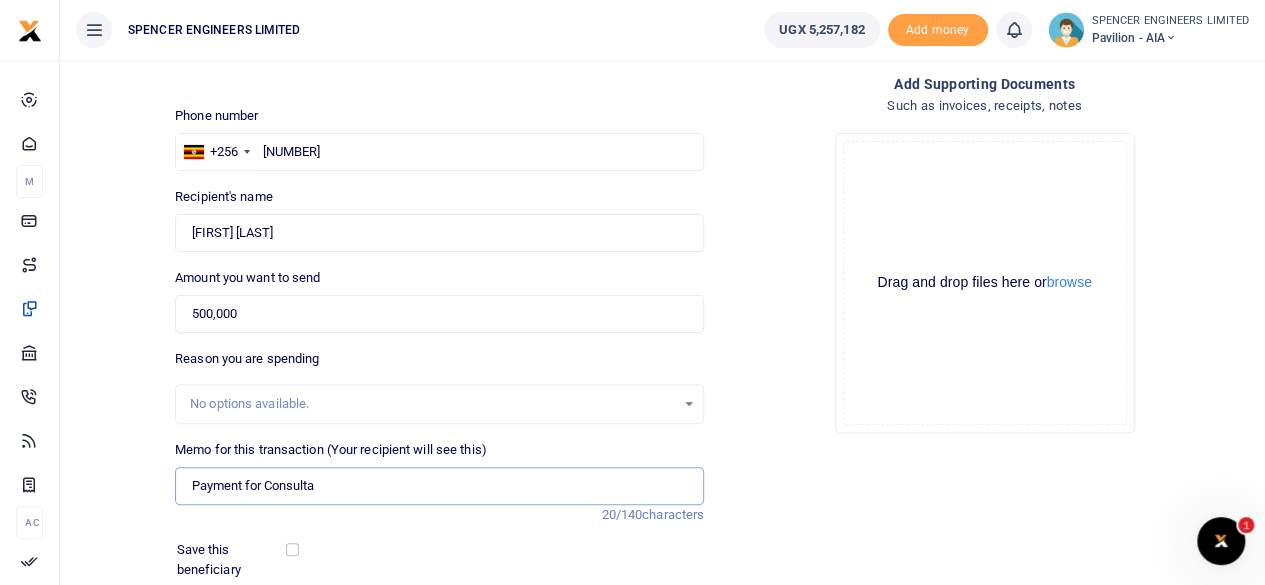 click on "Payment for Consulta" at bounding box center (439, 486) 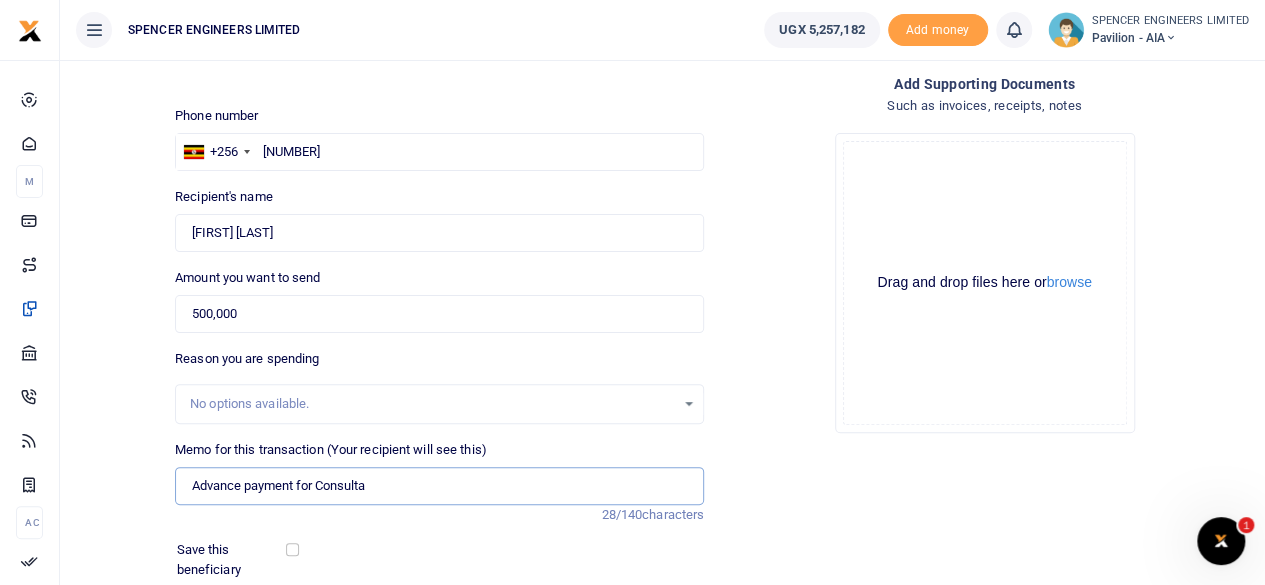 click on "Advance payment for Consulta" at bounding box center [439, 486] 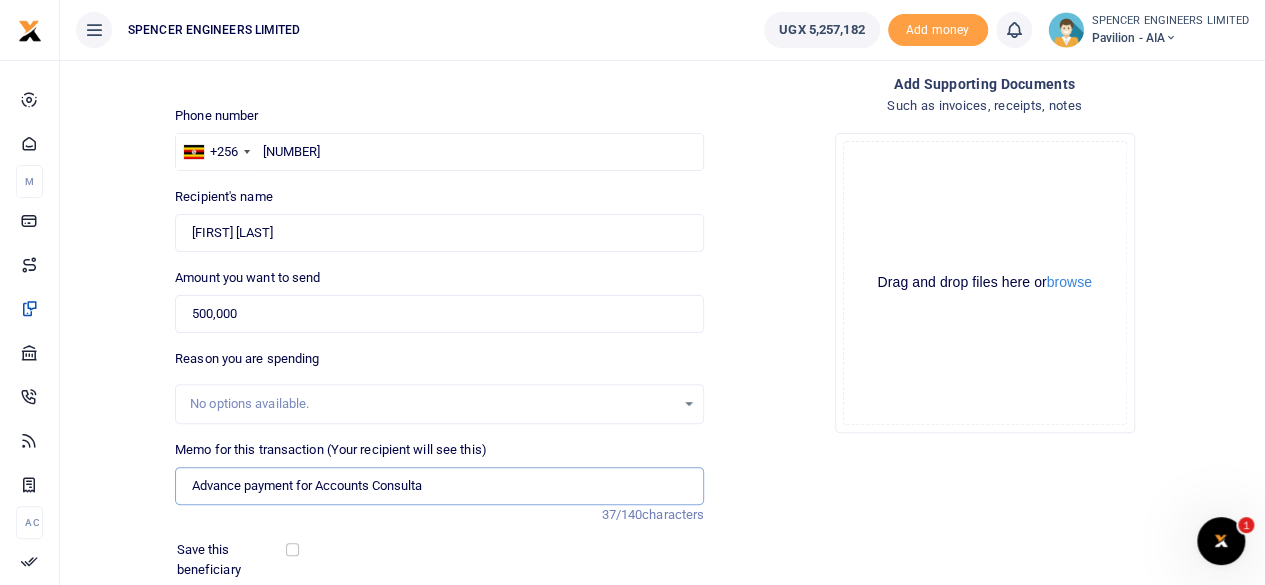 click on "Advance payment for Accounts Consulta" at bounding box center (439, 486) 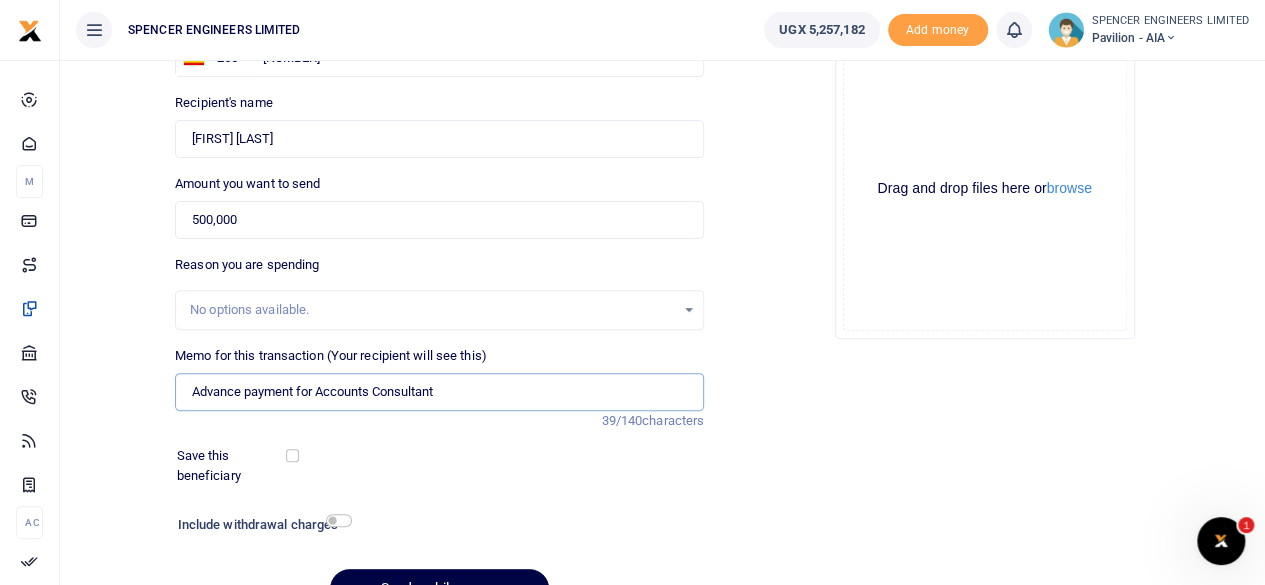 scroll, scrollTop: 200, scrollLeft: 0, axis: vertical 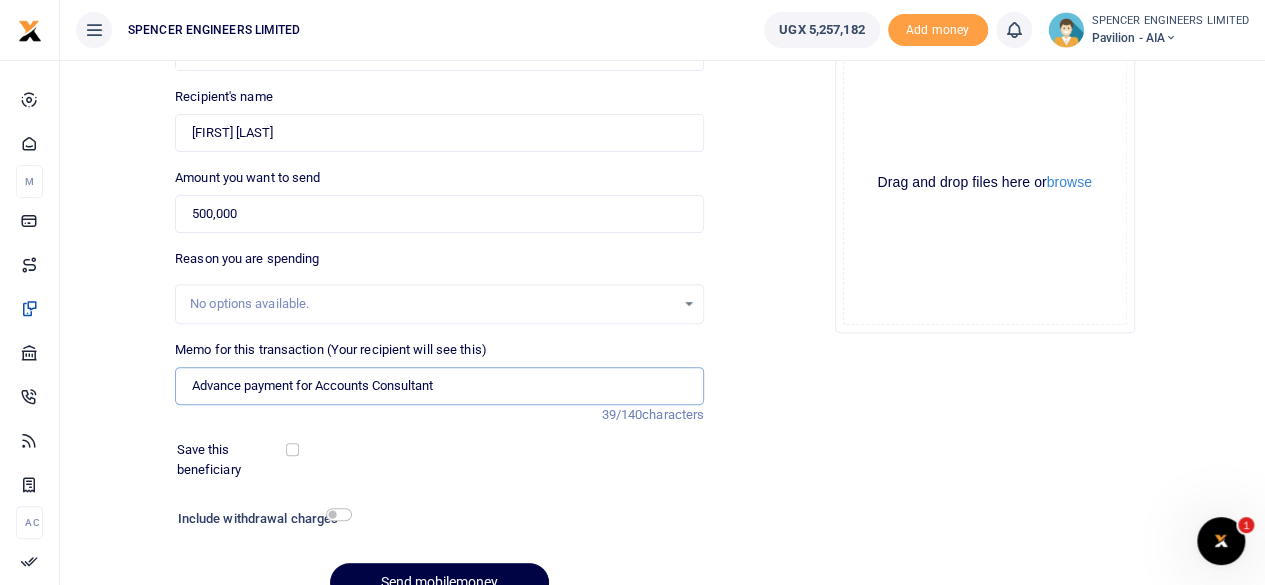 click on "Advance payment for Accounts Consultant" at bounding box center [439, 386] 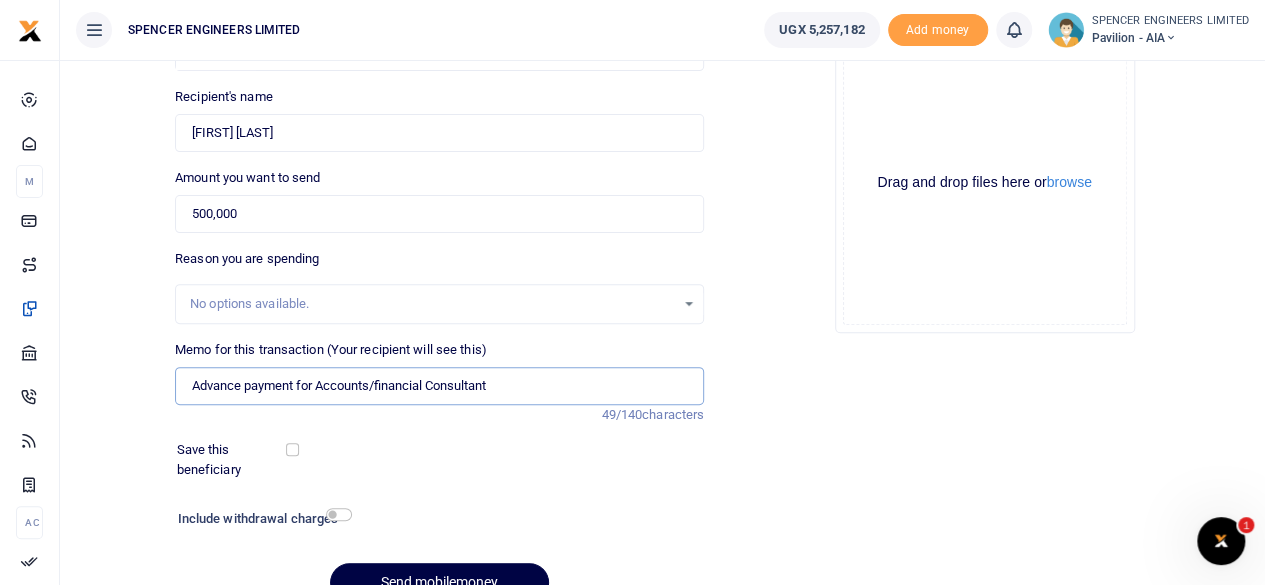 drag, startPoint x: 313, startPoint y: 386, endPoint x: 358, endPoint y: 382, distance: 45.17743 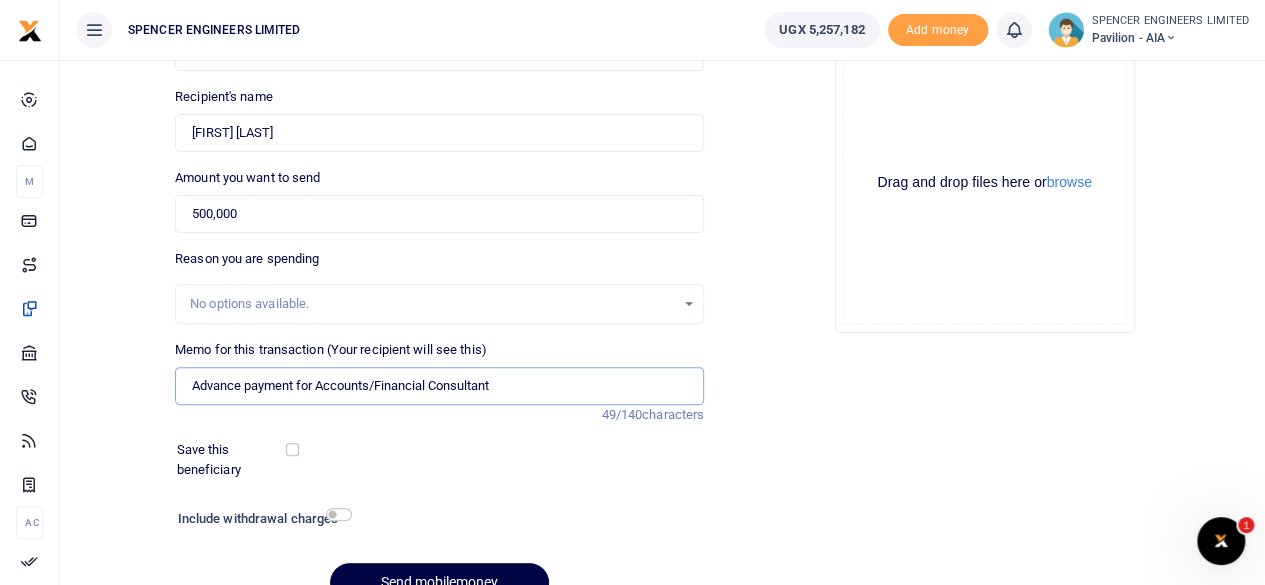 click on "Advance payment for Accounts/Financial Consultant" at bounding box center [439, 386] 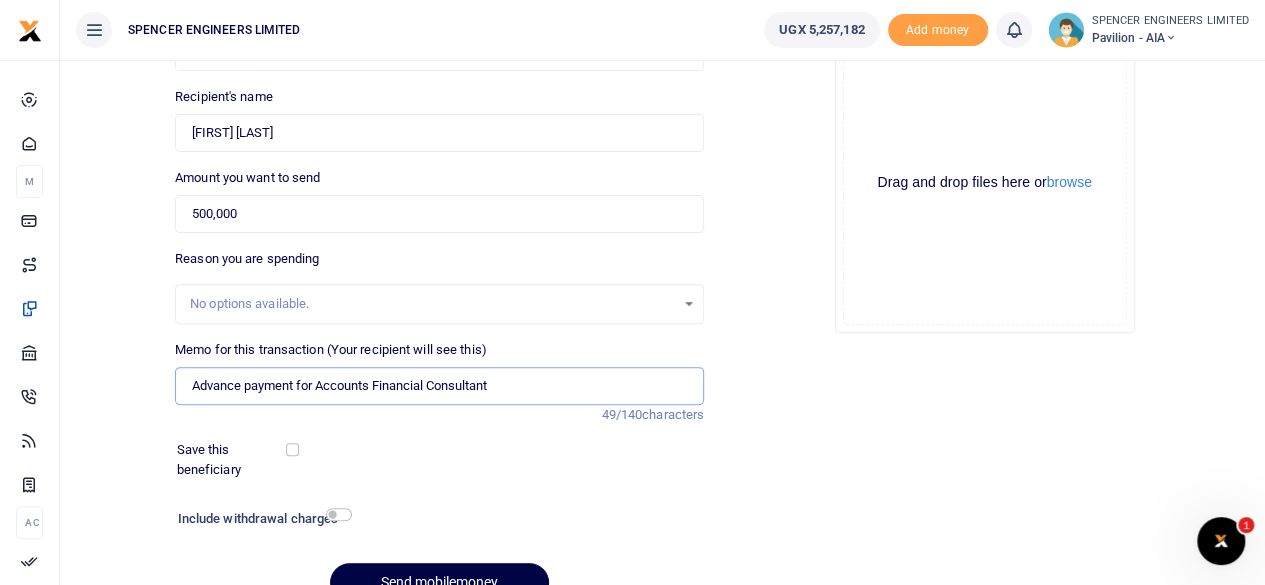 click on "Advance payment for Accounts Financial Consultant" at bounding box center (439, 386) 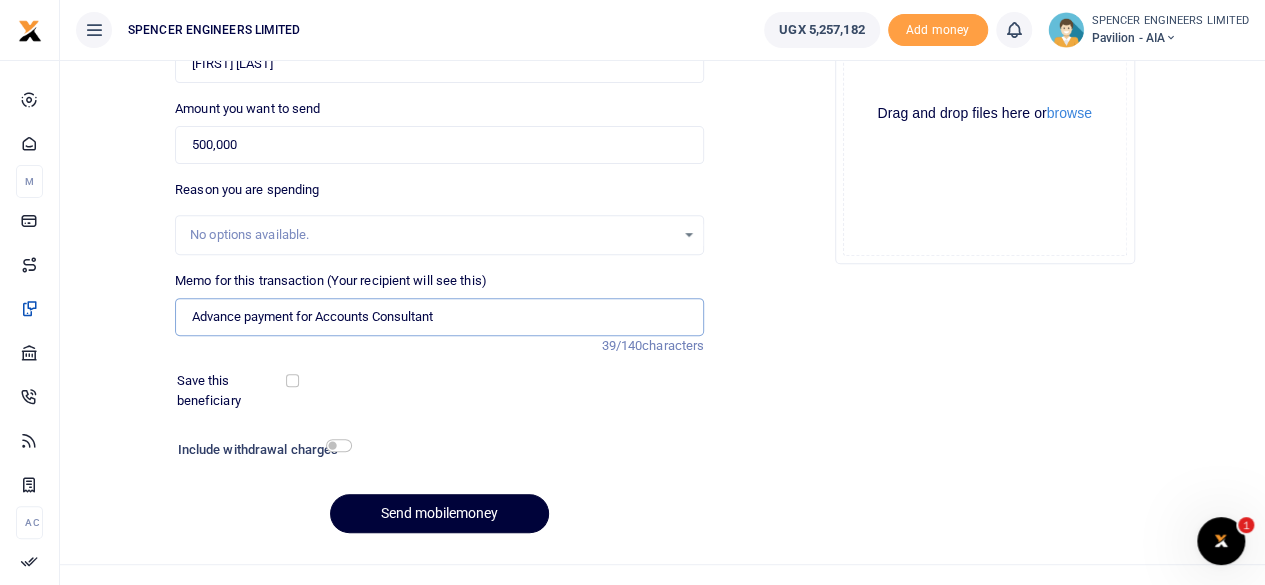 scroll, scrollTop: 298, scrollLeft: 0, axis: vertical 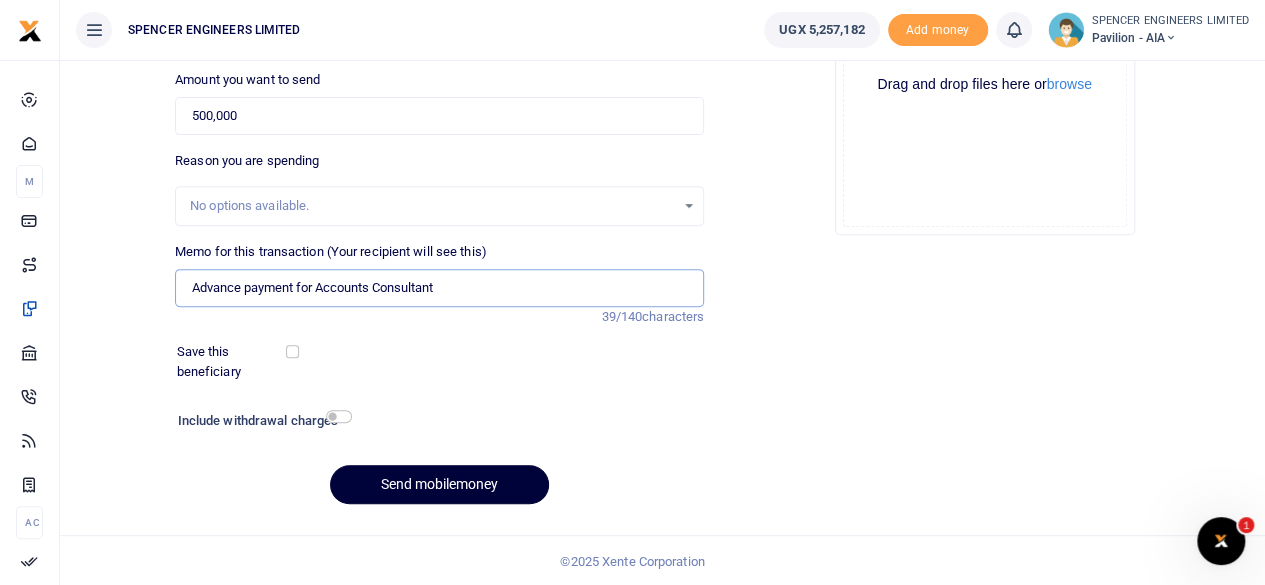 type on "Advance payment for Accounts Consultant" 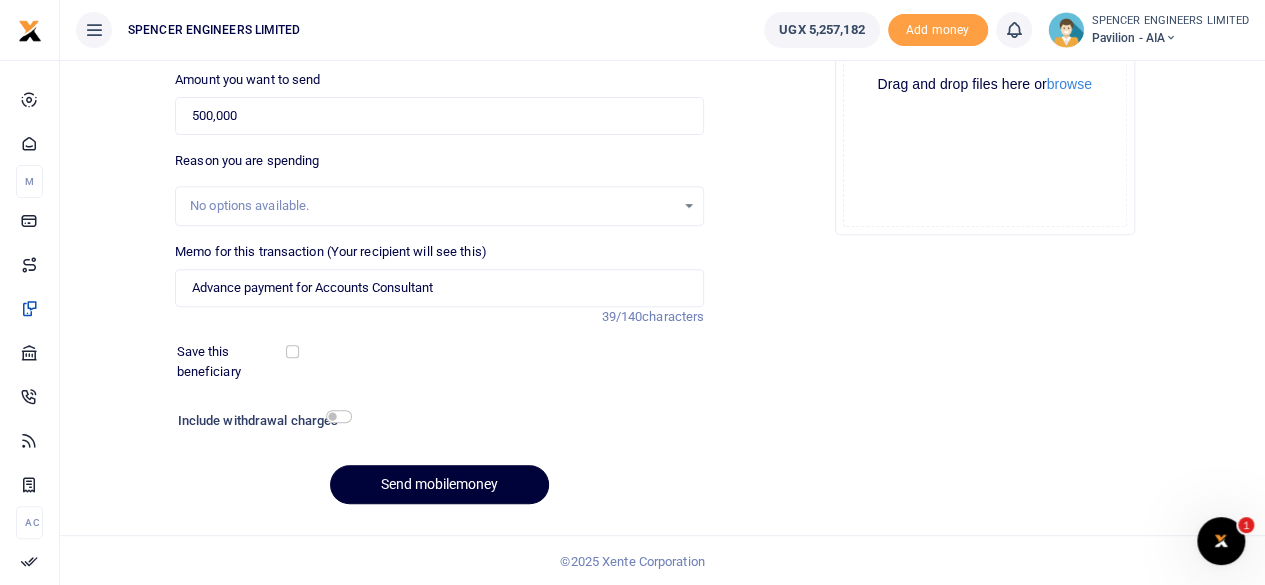 click on "Send mobilemoney" at bounding box center (439, 484) 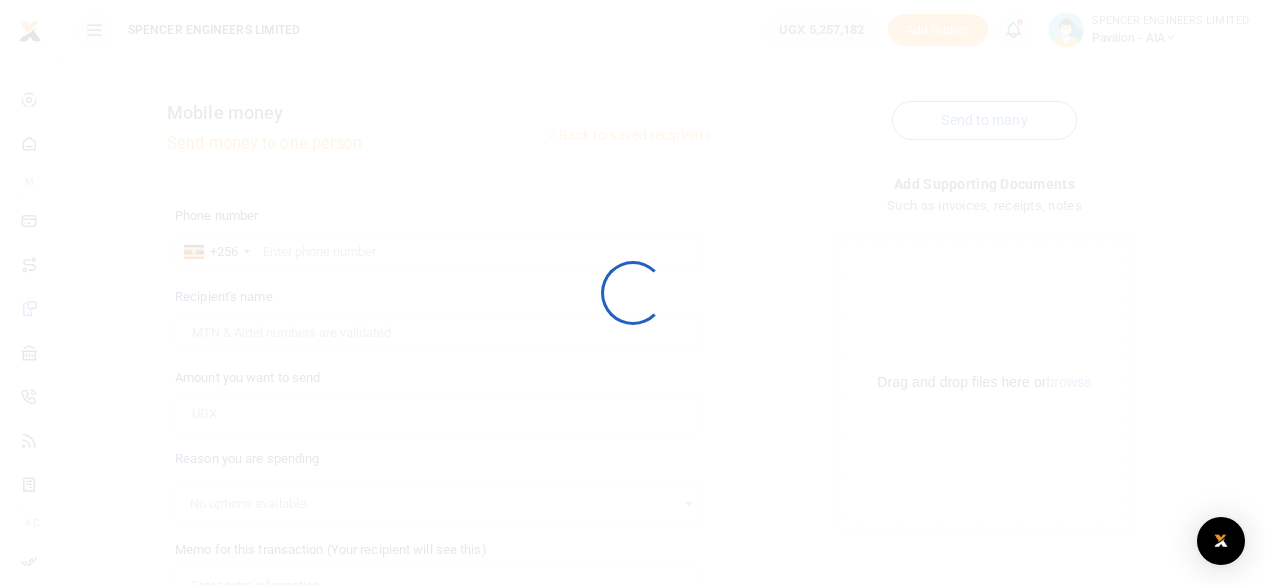 scroll, scrollTop: 297, scrollLeft: 0, axis: vertical 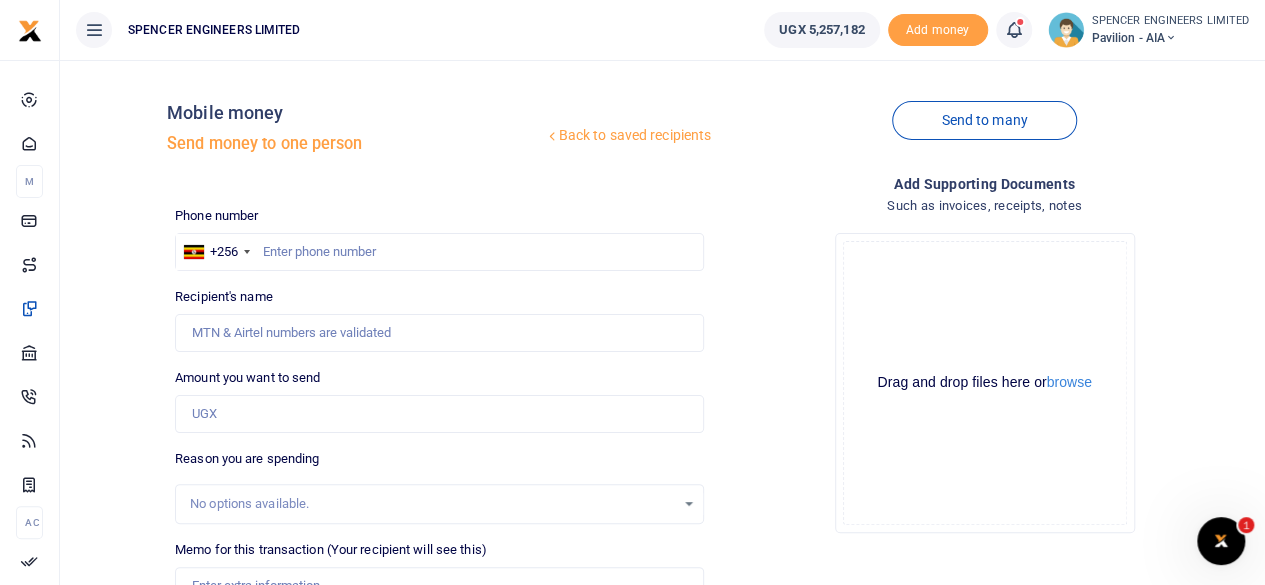 click at bounding box center (1013, 30) 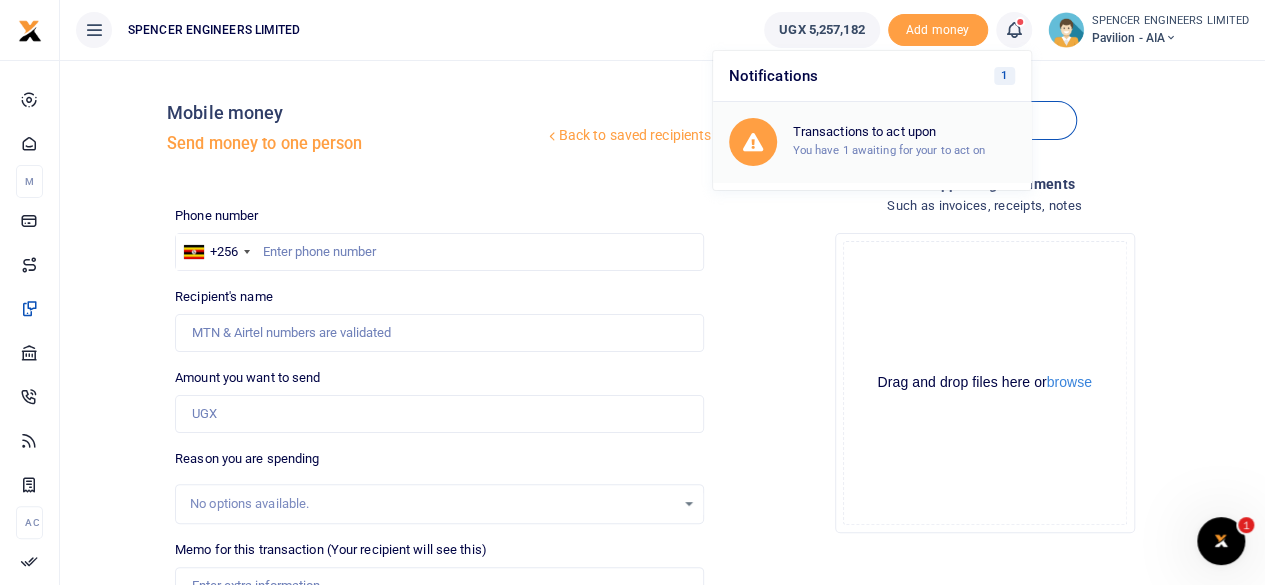 click on "Transactions to act upon
You have 1 awaiting for your to act on" at bounding box center [904, 141] 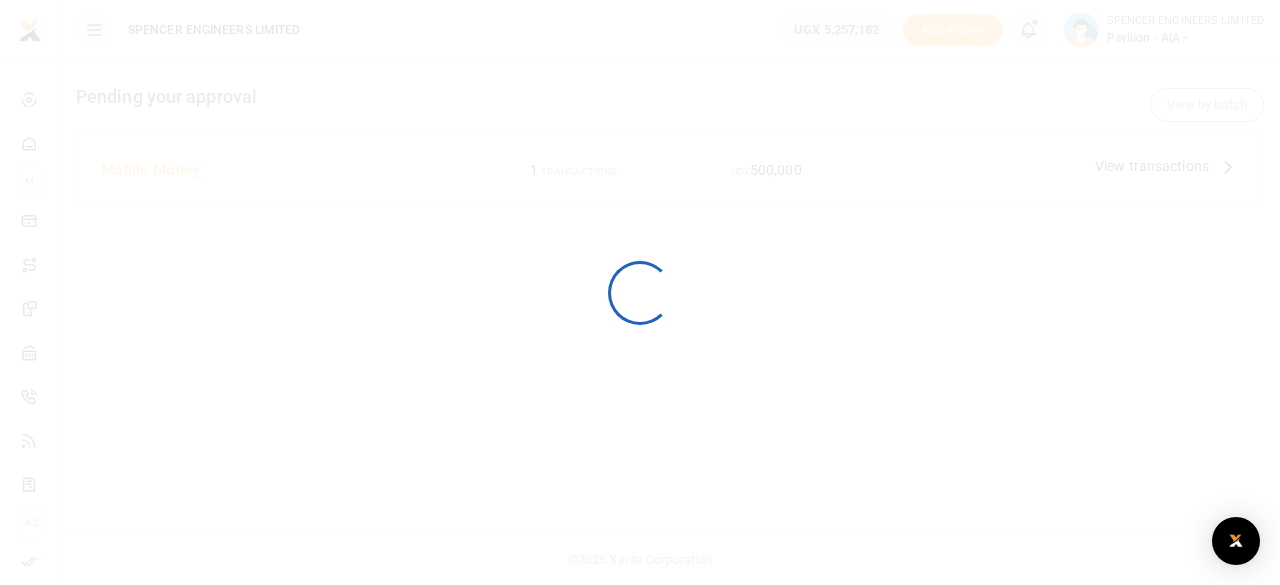scroll, scrollTop: 0, scrollLeft: 0, axis: both 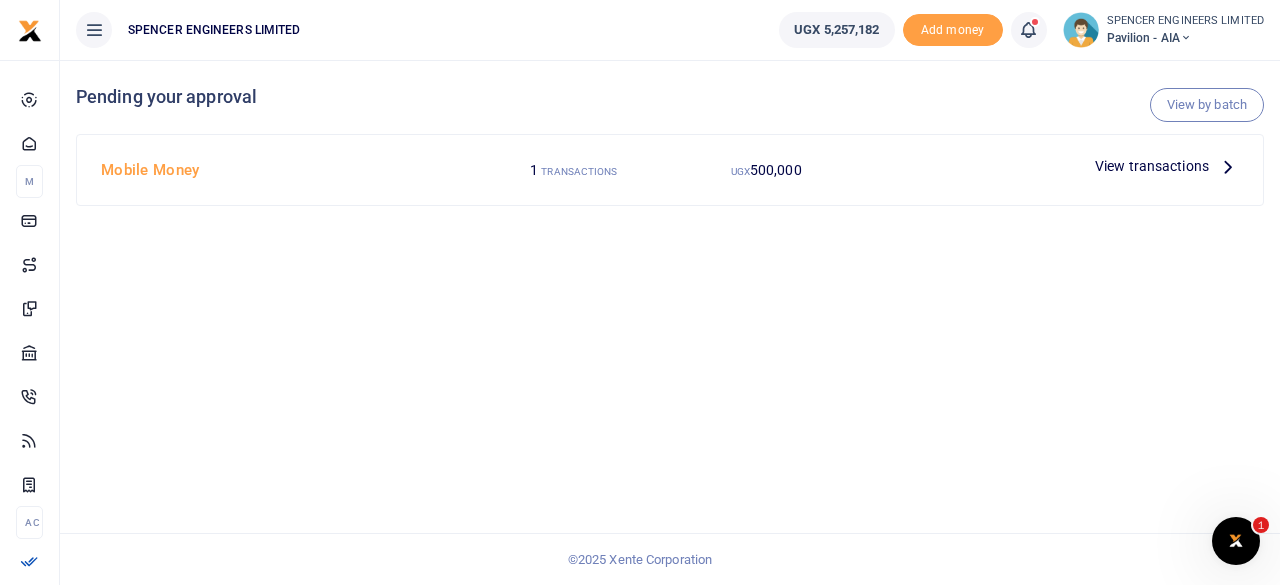 click on "View transactions" at bounding box center [1152, 166] 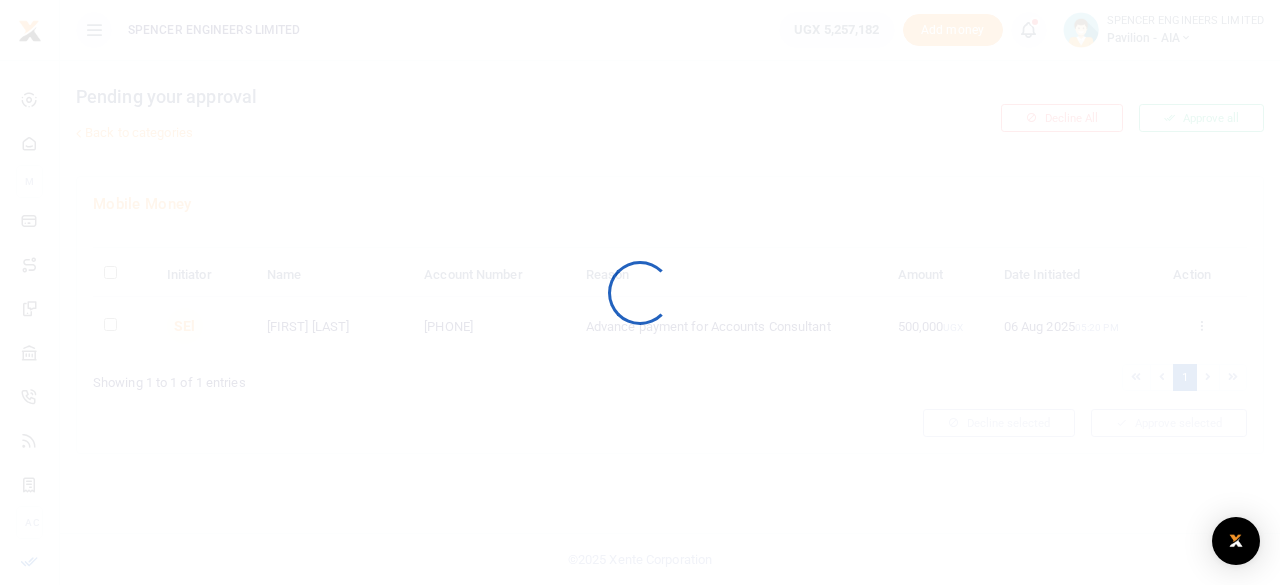scroll, scrollTop: 0, scrollLeft: 0, axis: both 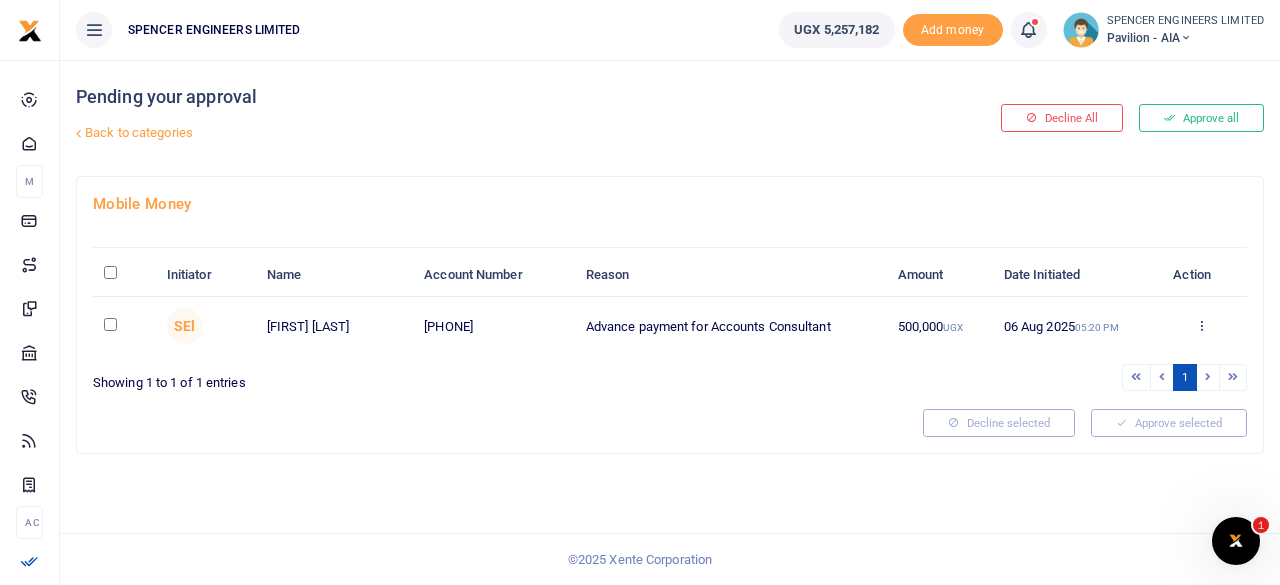 click at bounding box center [110, 324] 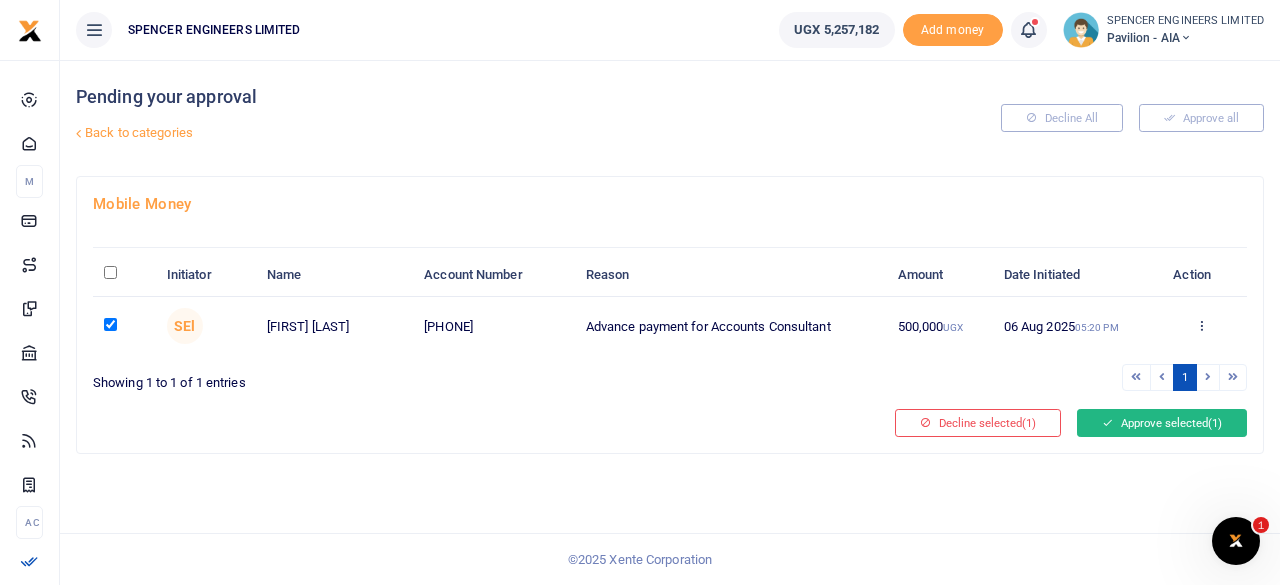 click on "Approve selected  (1)" at bounding box center (1162, 423) 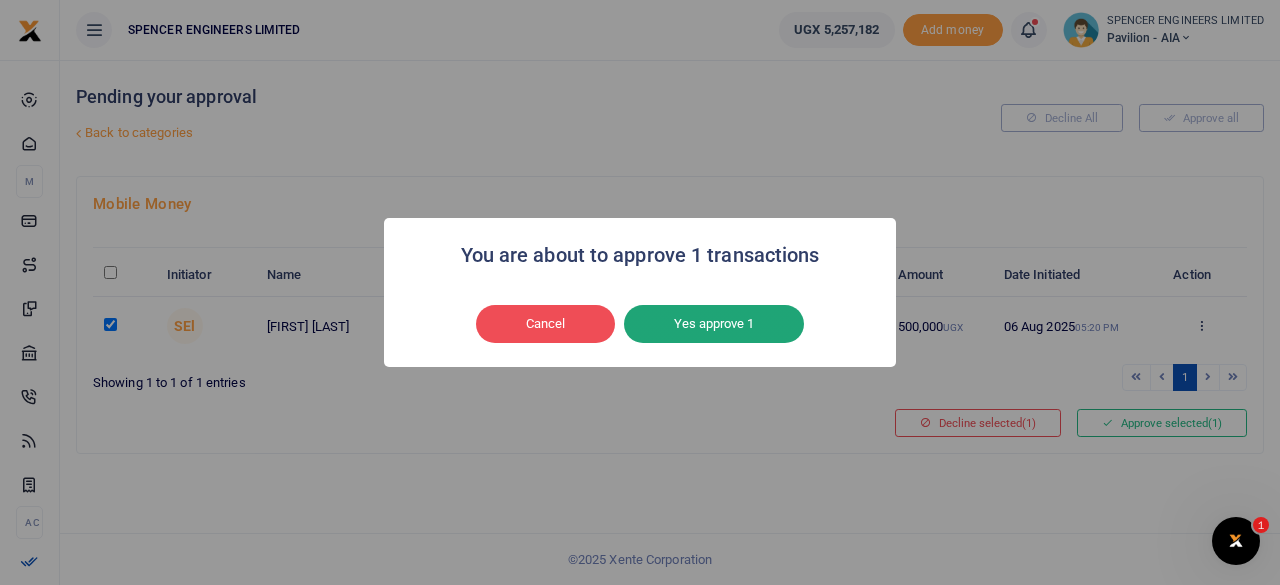 click on "Yes approve 1" at bounding box center (714, 324) 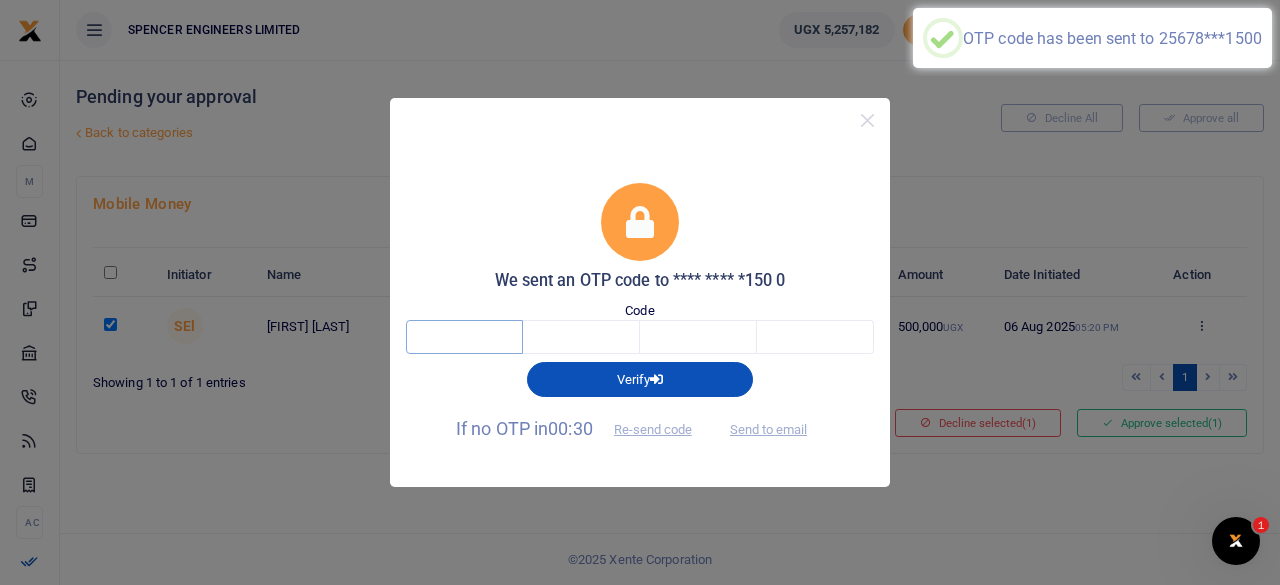 click at bounding box center (464, 337) 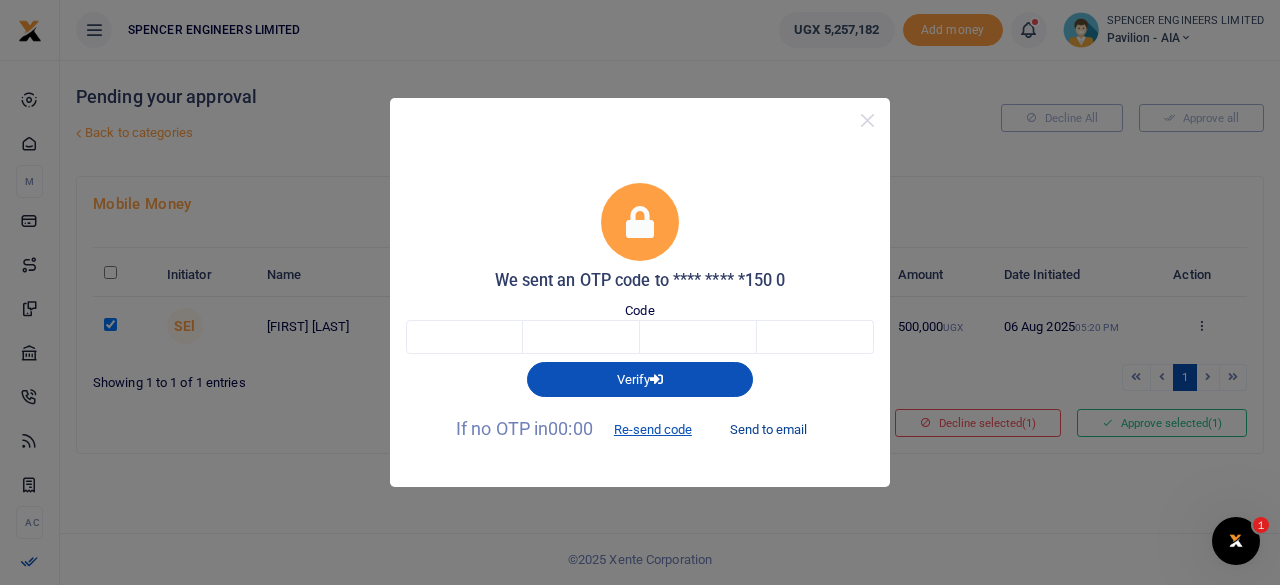 click on "Send to email" at bounding box center [768, 430] 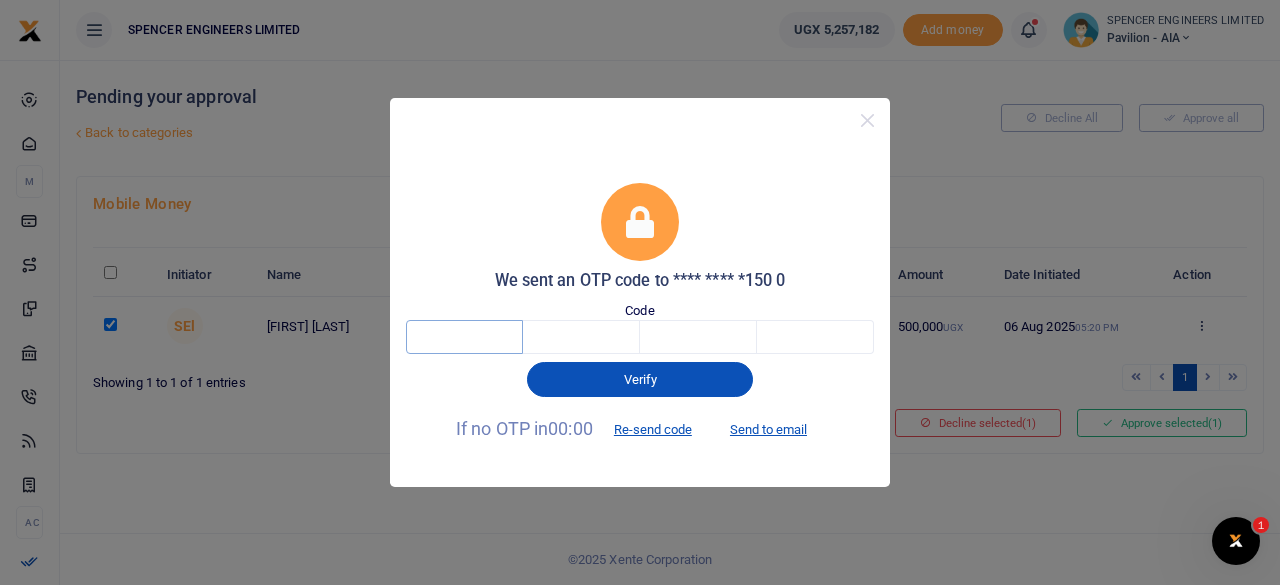click at bounding box center (464, 337) 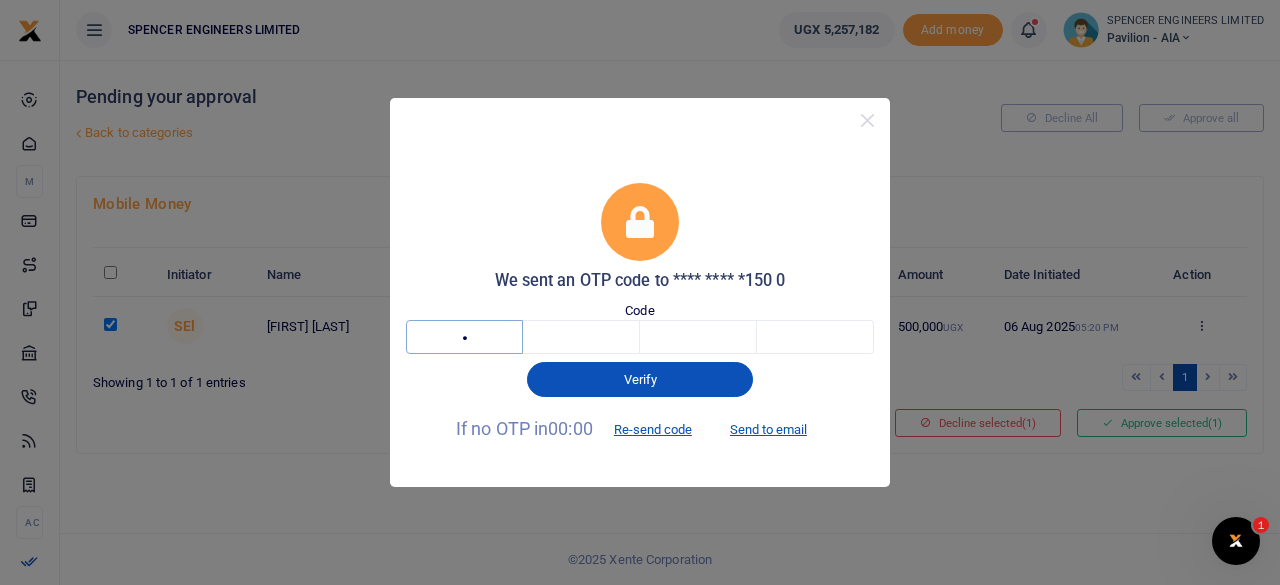 type on "2" 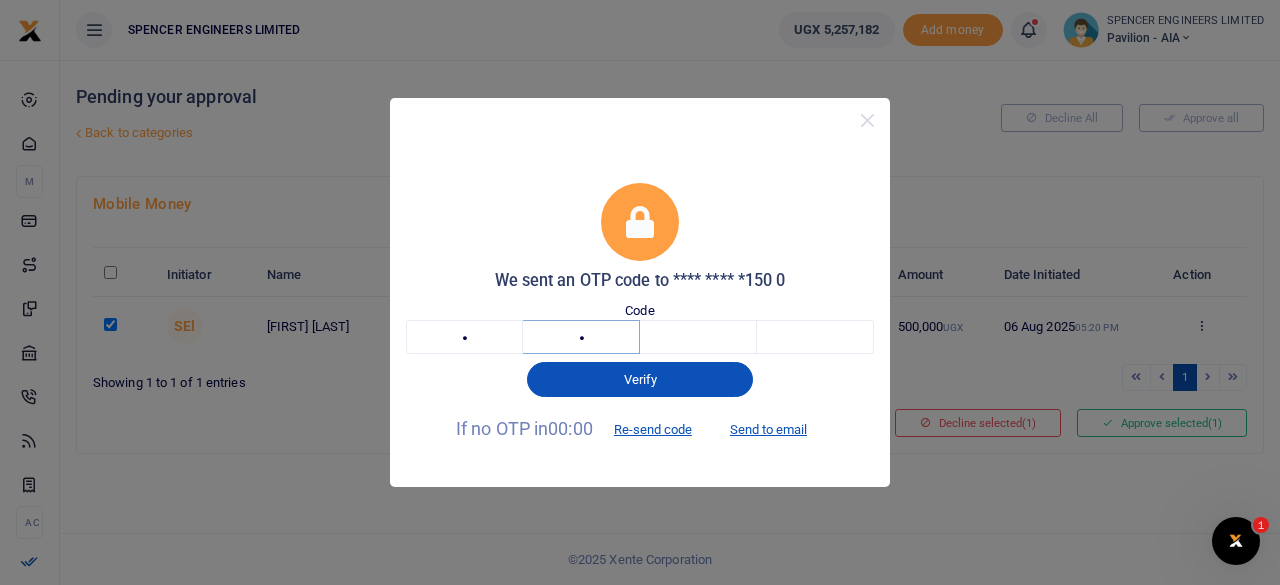 type on "7" 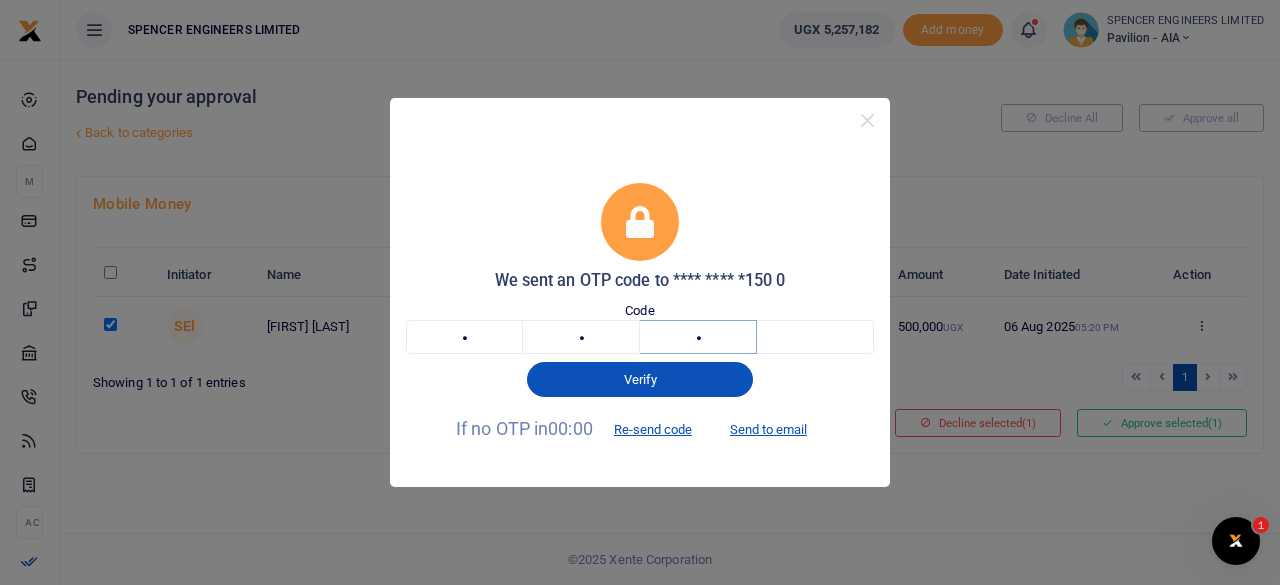 type on "2" 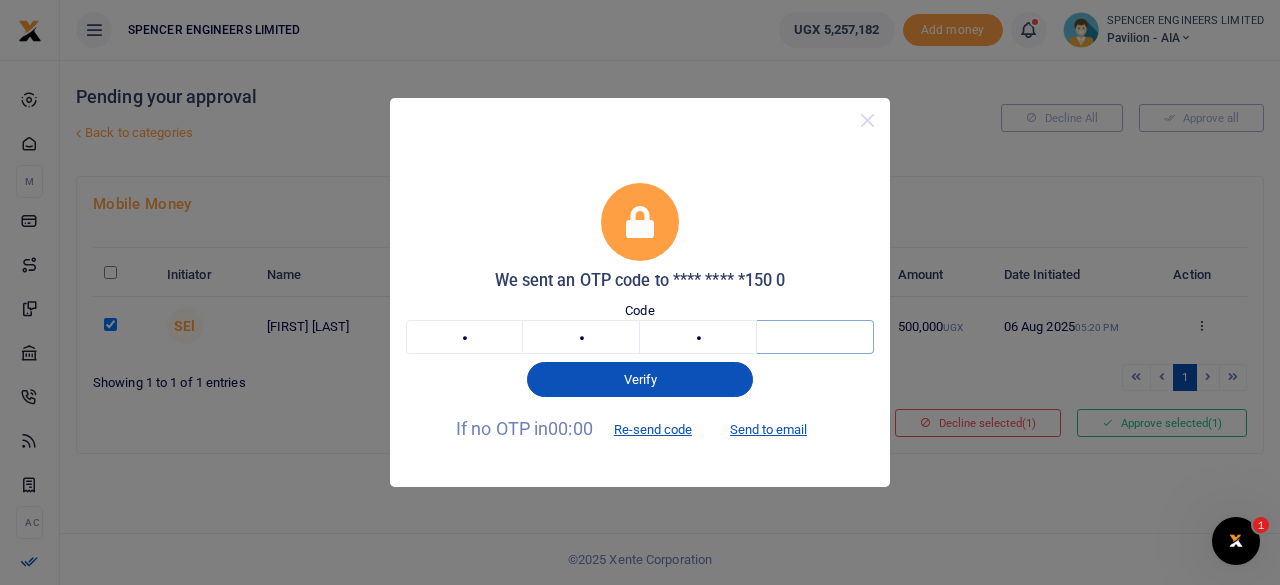 type on "9" 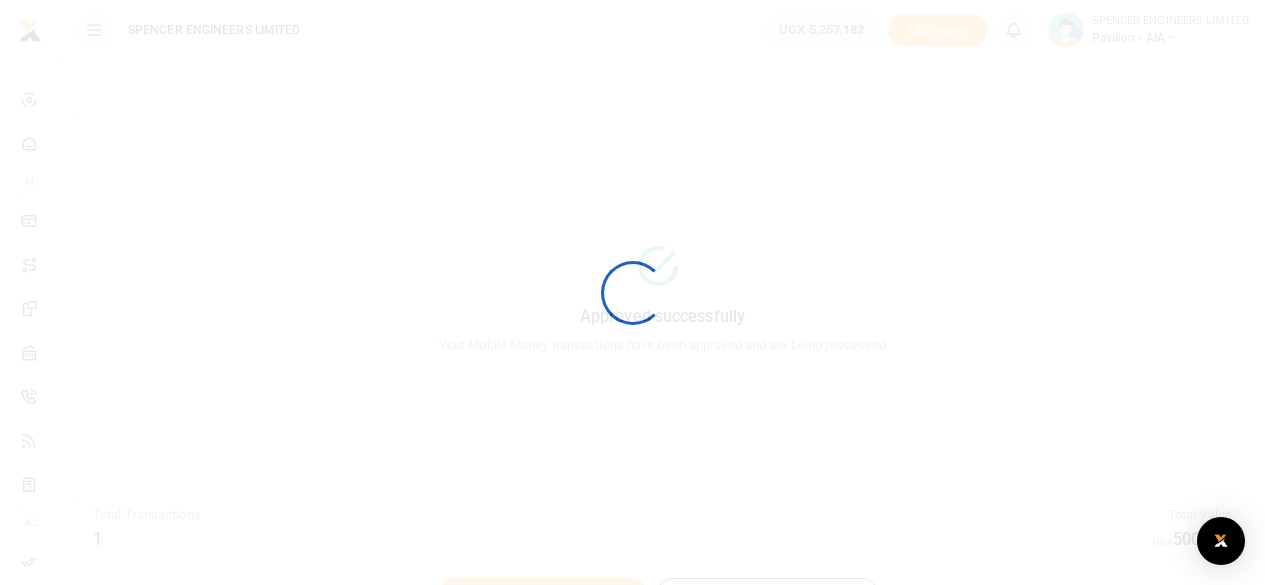 scroll, scrollTop: 0, scrollLeft: 0, axis: both 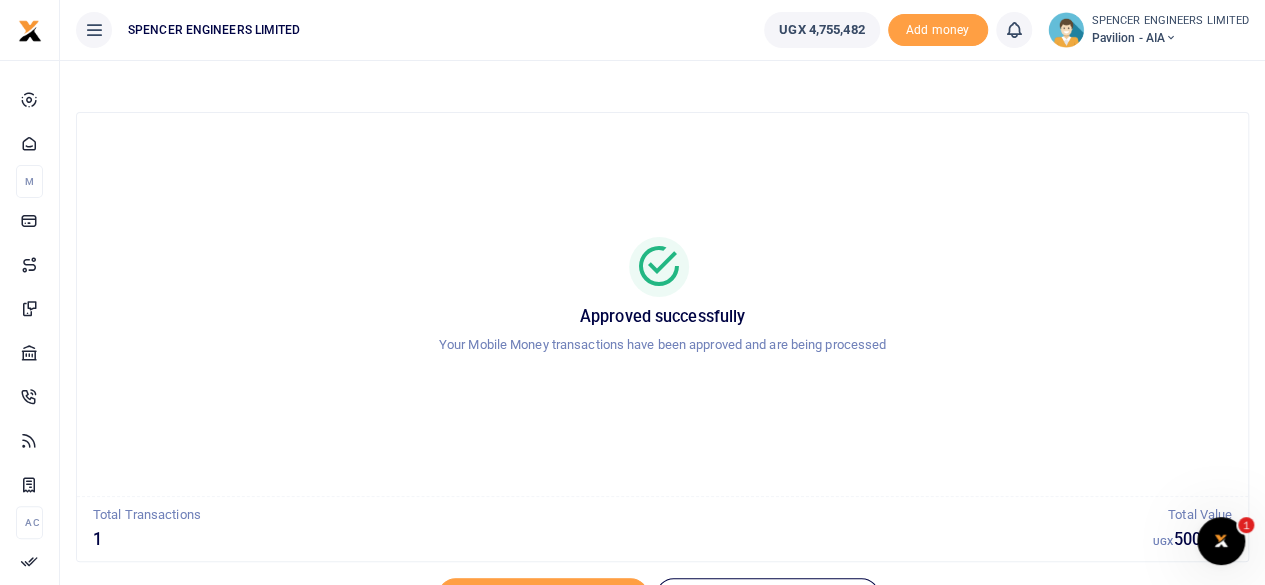 click at bounding box center (1171, 38) 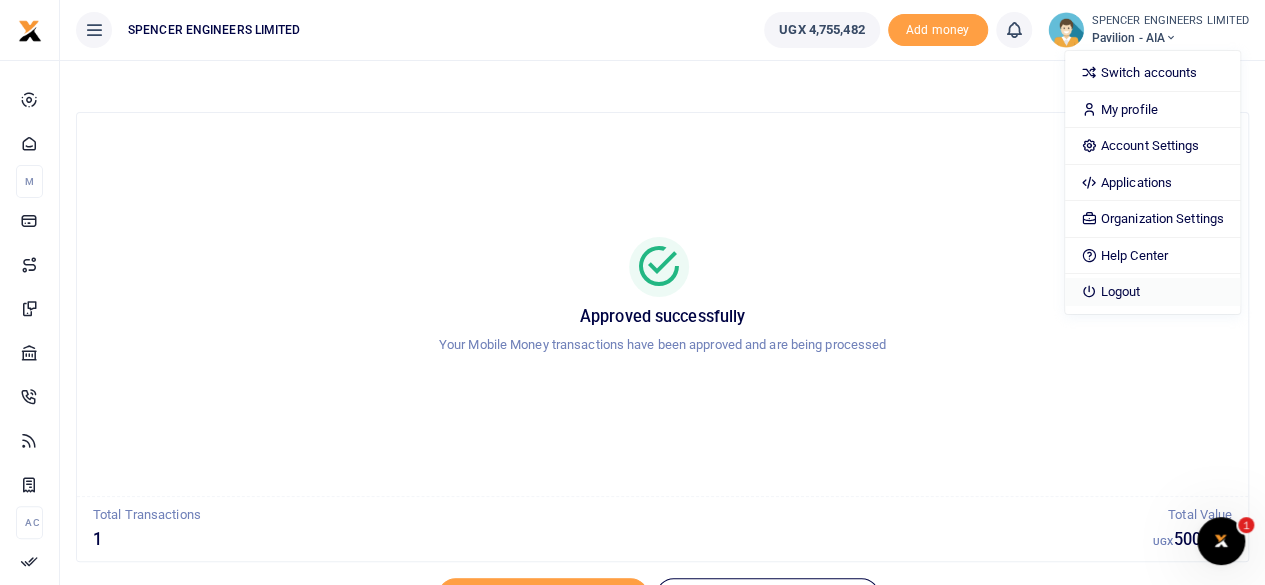 click on "Logout" at bounding box center (1152, 292) 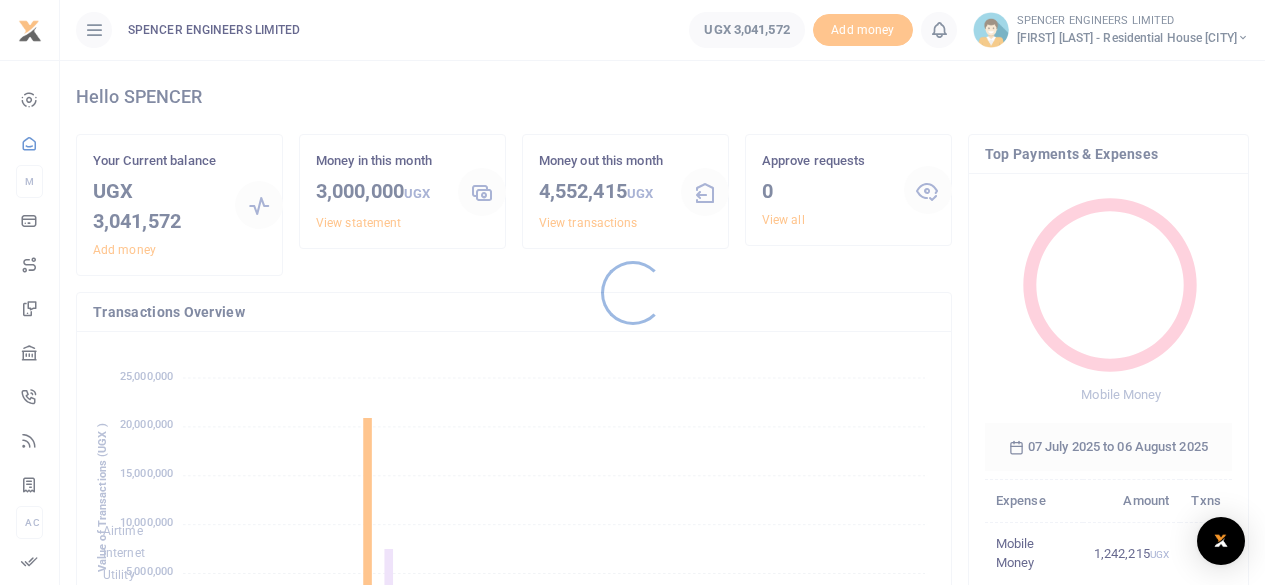 scroll, scrollTop: 0, scrollLeft: 0, axis: both 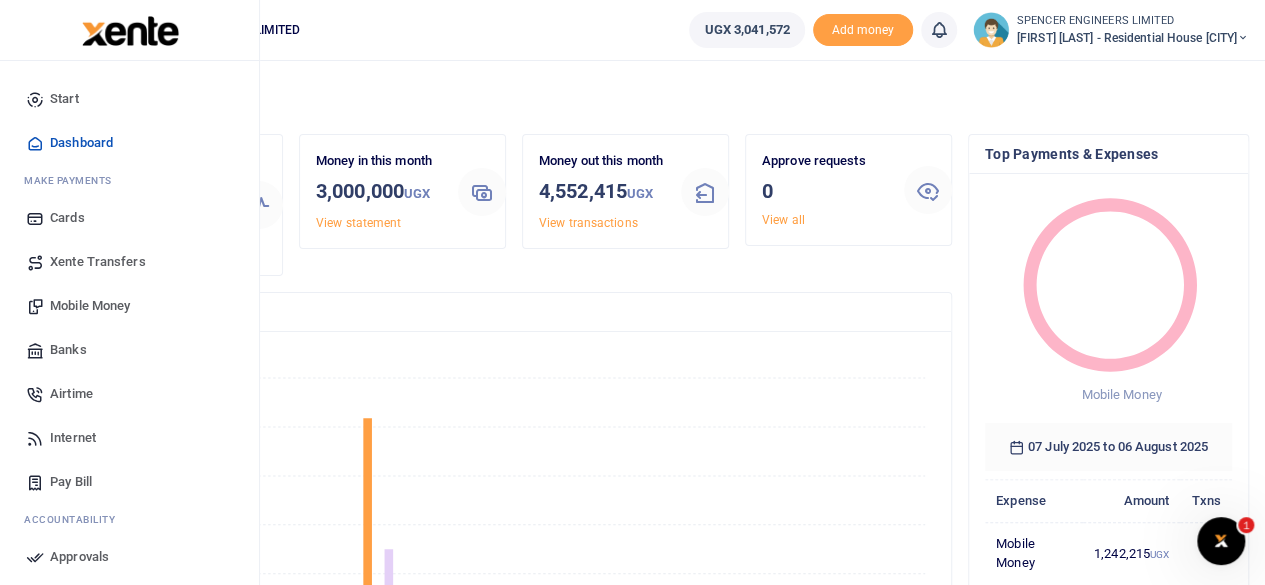 click on "Mobile Money" at bounding box center (90, 306) 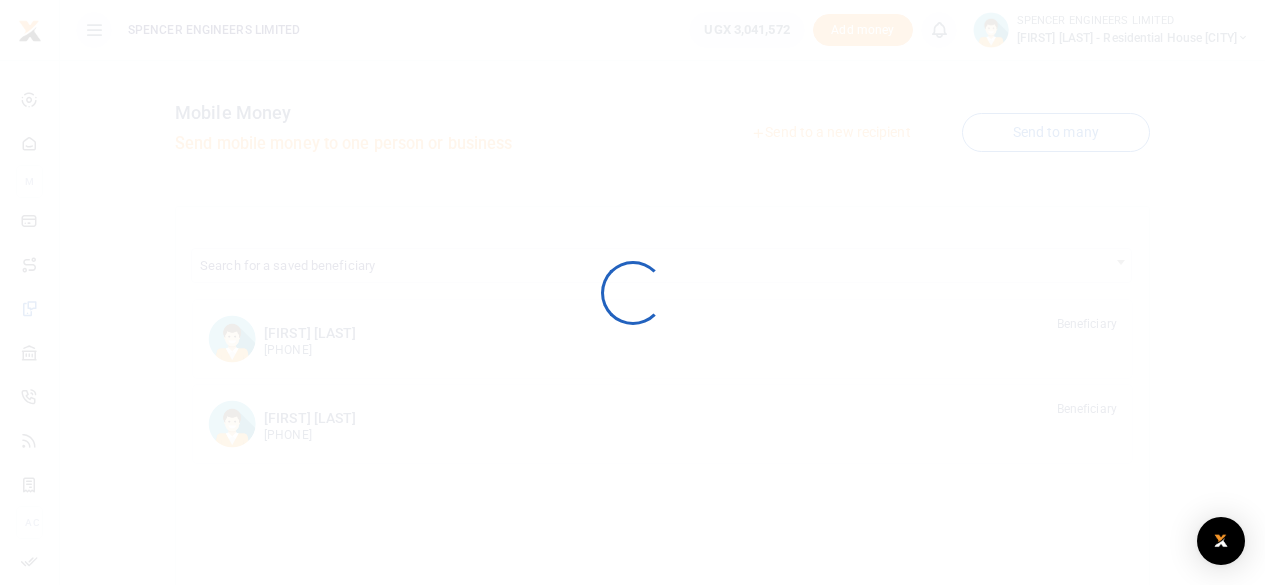 scroll, scrollTop: 0, scrollLeft: 0, axis: both 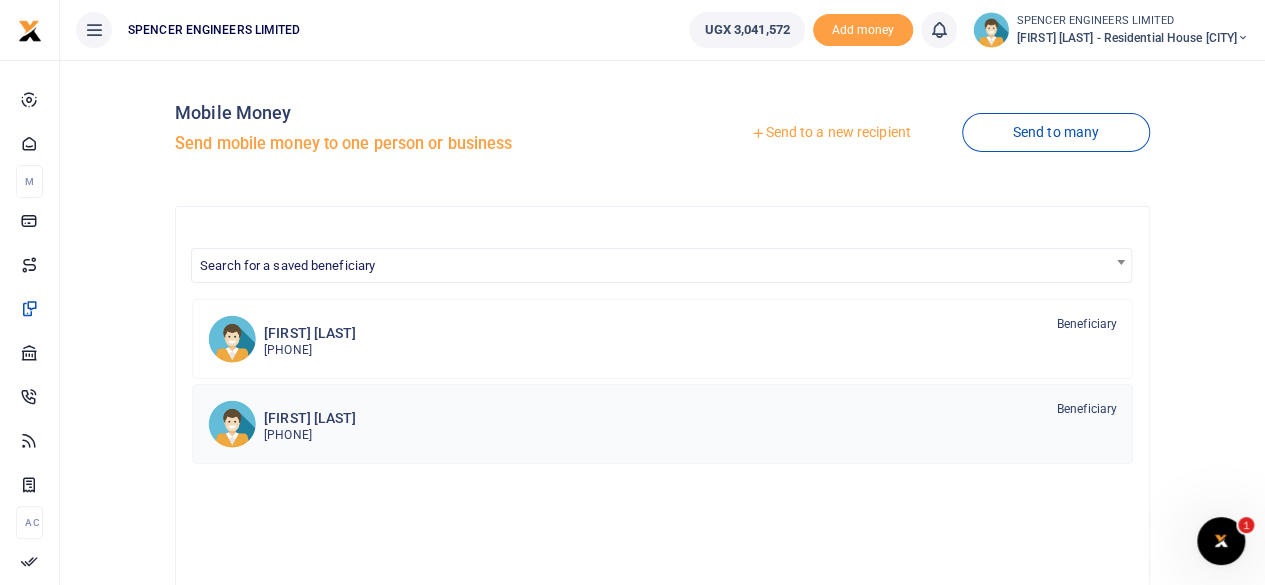 click on "256780619595" at bounding box center [310, 435] 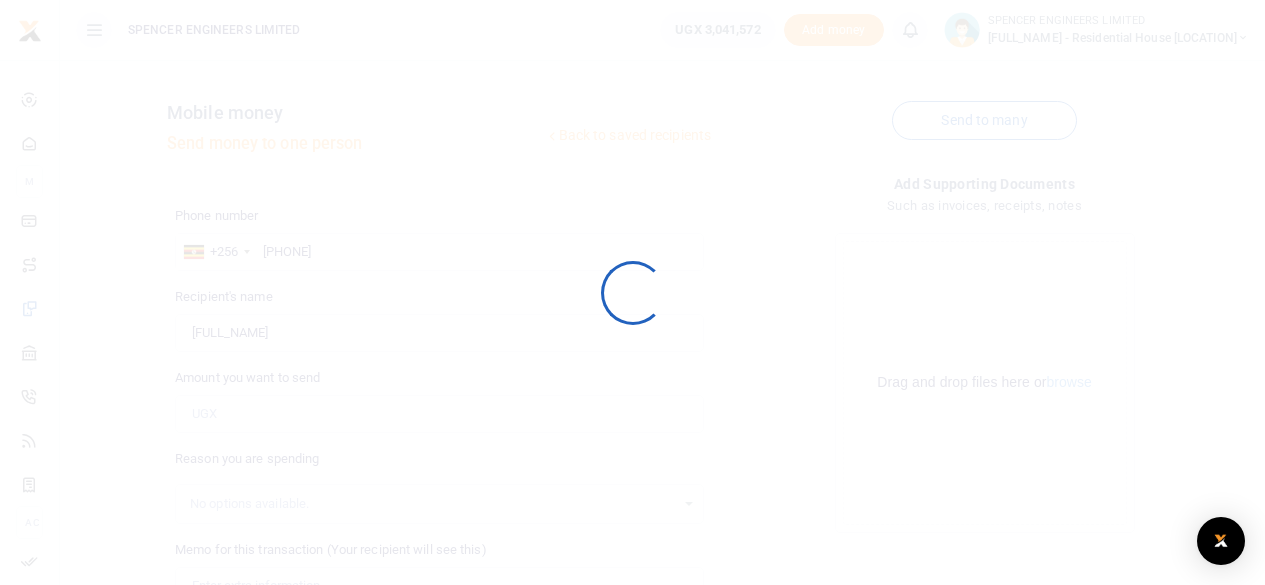 scroll, scrollTop: 0, scrollLeft: 0, axis: both 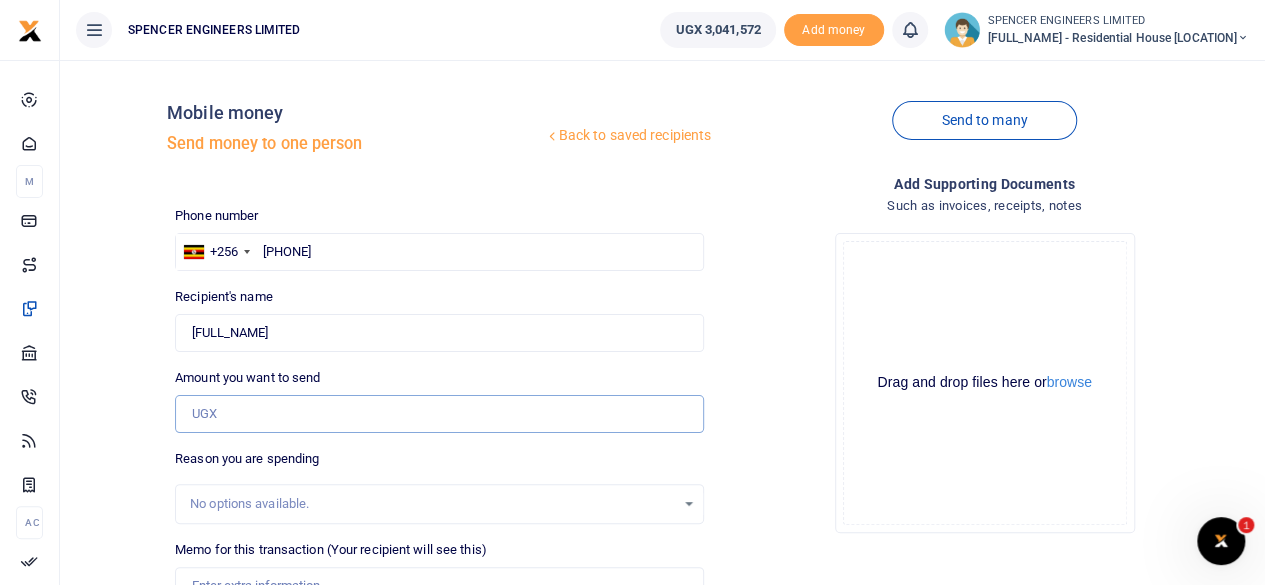 click on "Amount you want to send" at bounding box center (439, 414) 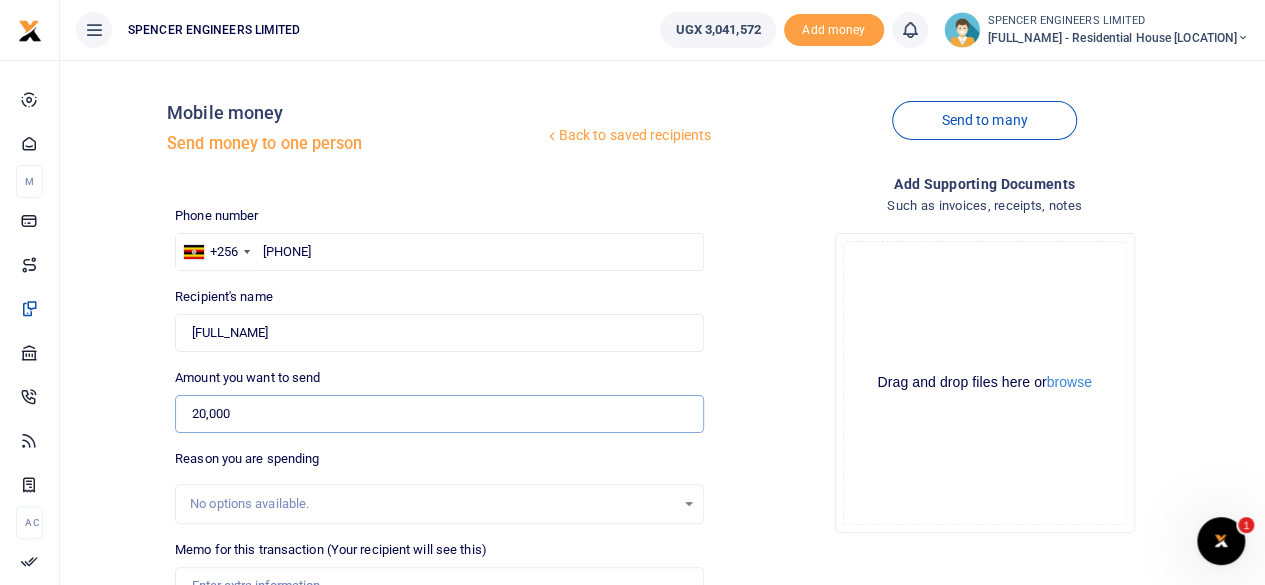 scroll, scrollTop: 100, scrollLeft: 0, axis: vertical 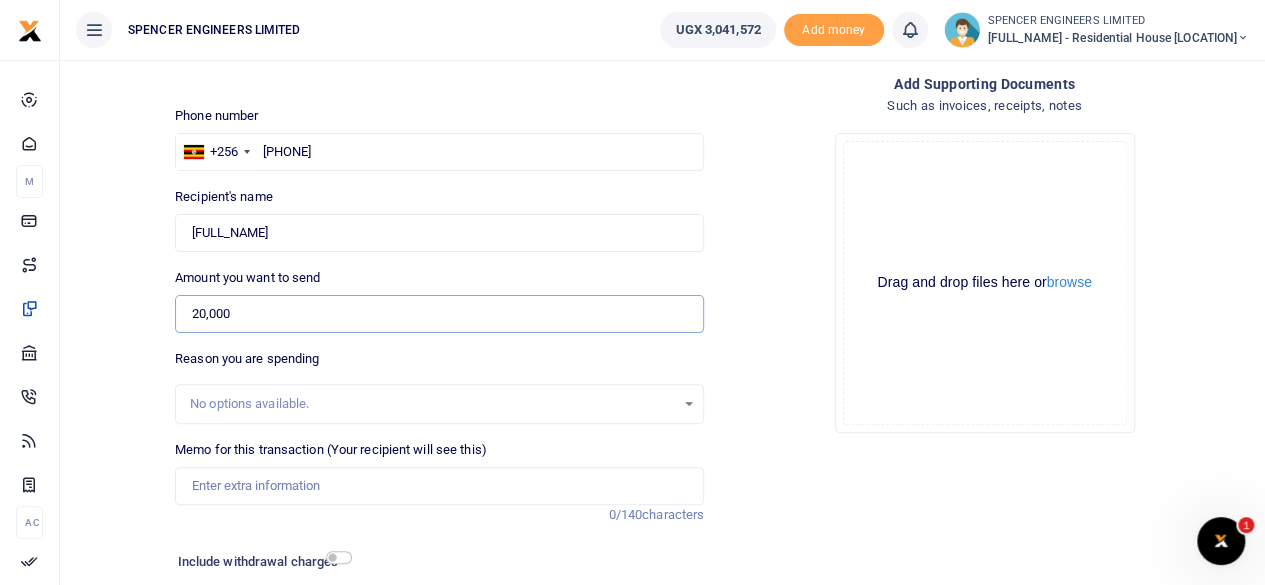 type on "20,000" 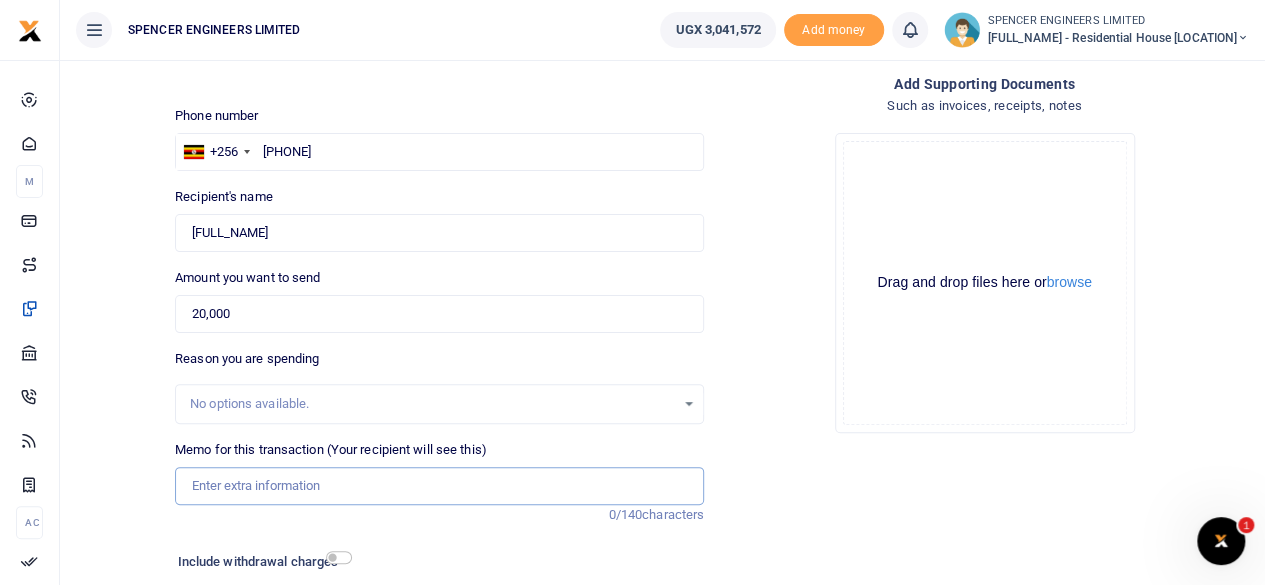 click on "Memo for this transaction (Your recipient will see this)" at bounding box center [439, 486] 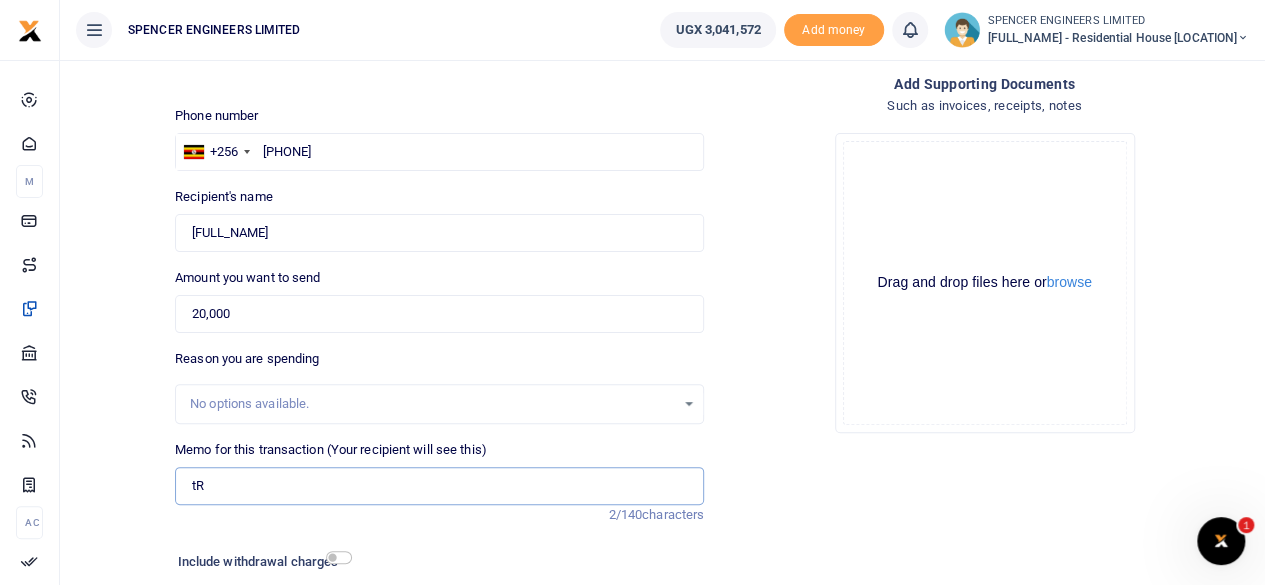 type on "t" 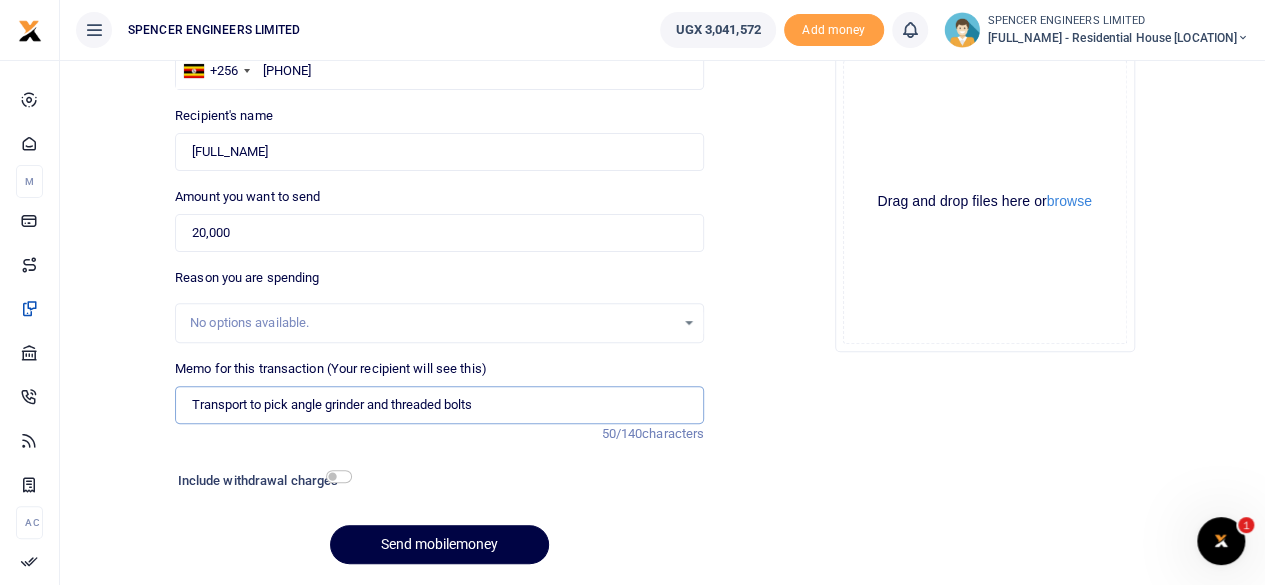scroll, scrollTop: 200, scrollLeft: 0, axis: vertical 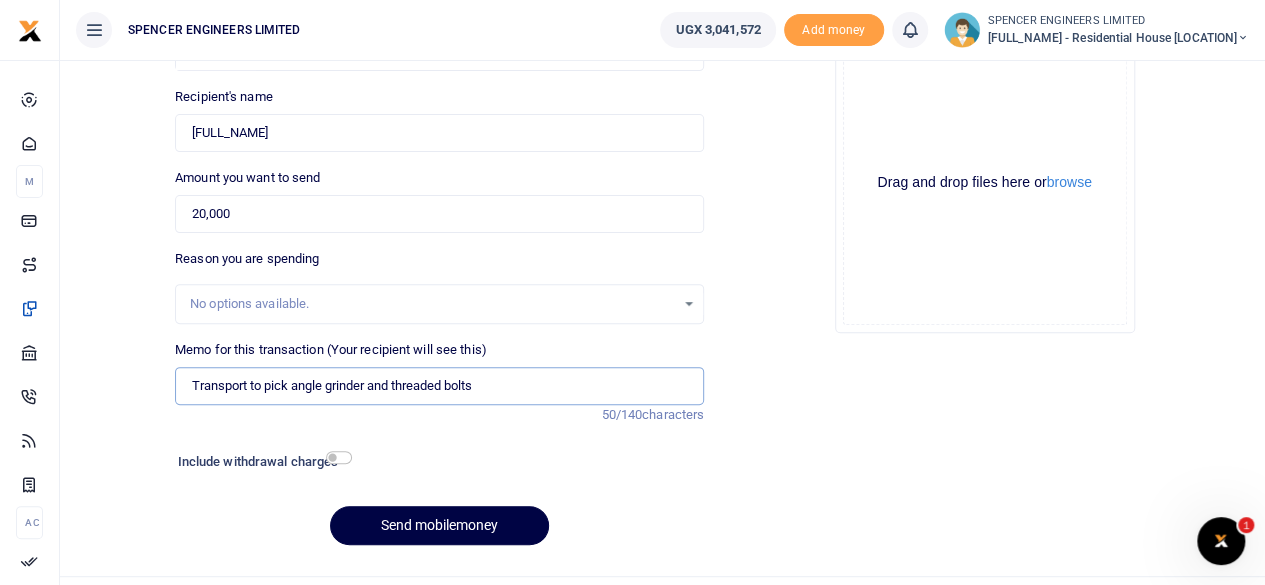 type on "Transport to pick angle grinder and threaded bolts" 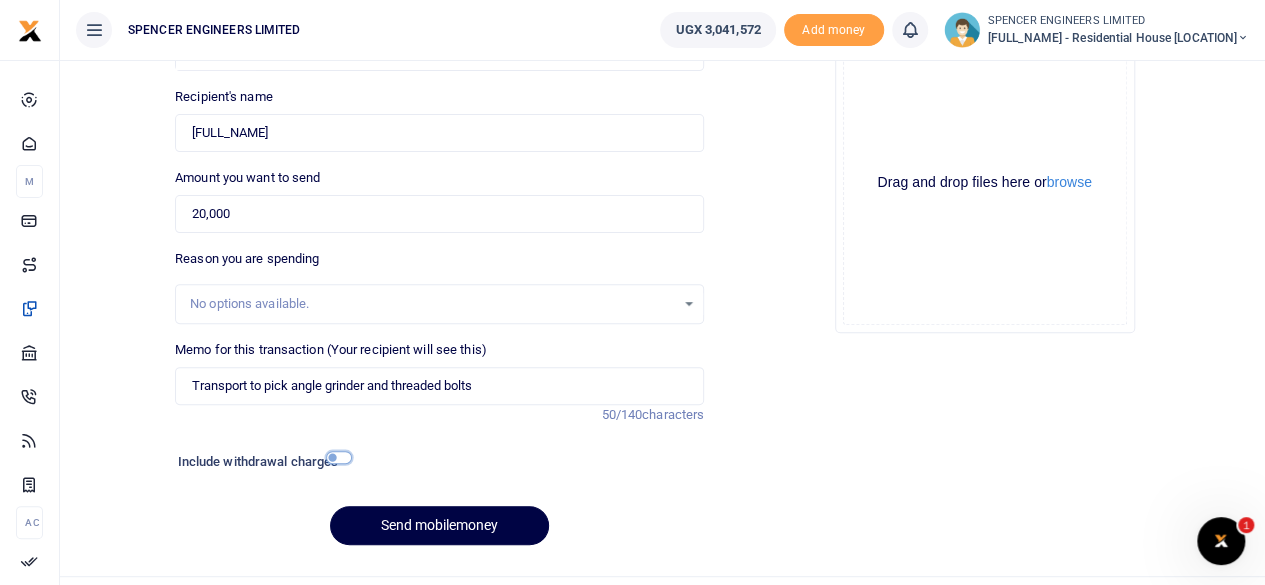 click at bounding box center [339, 457] 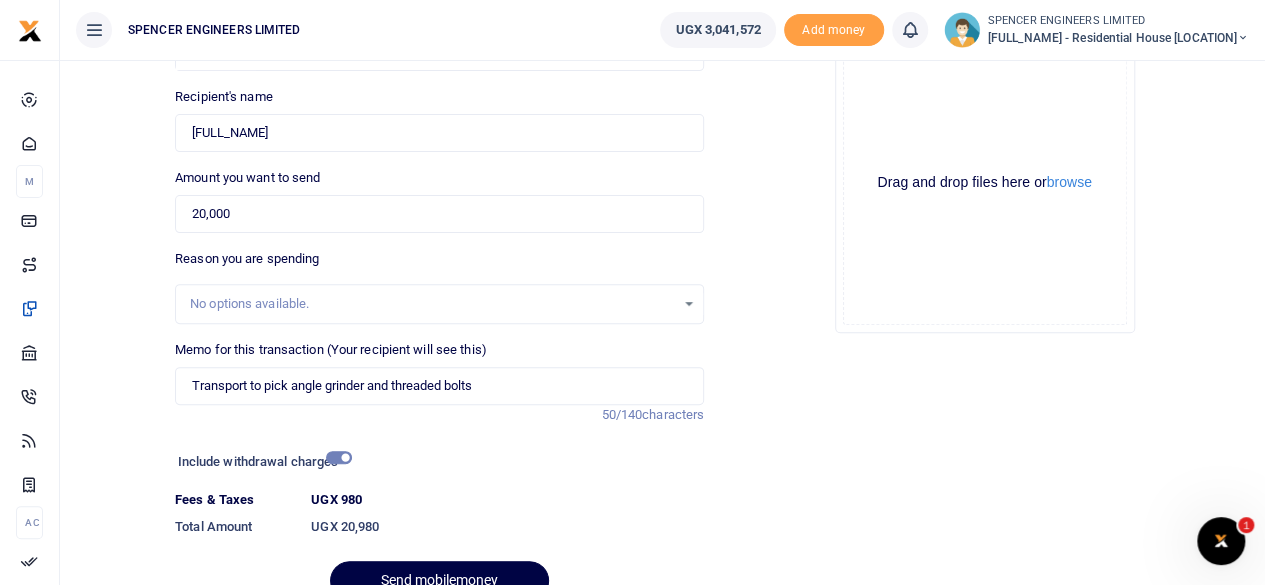 click at bounding box center (633, 573) 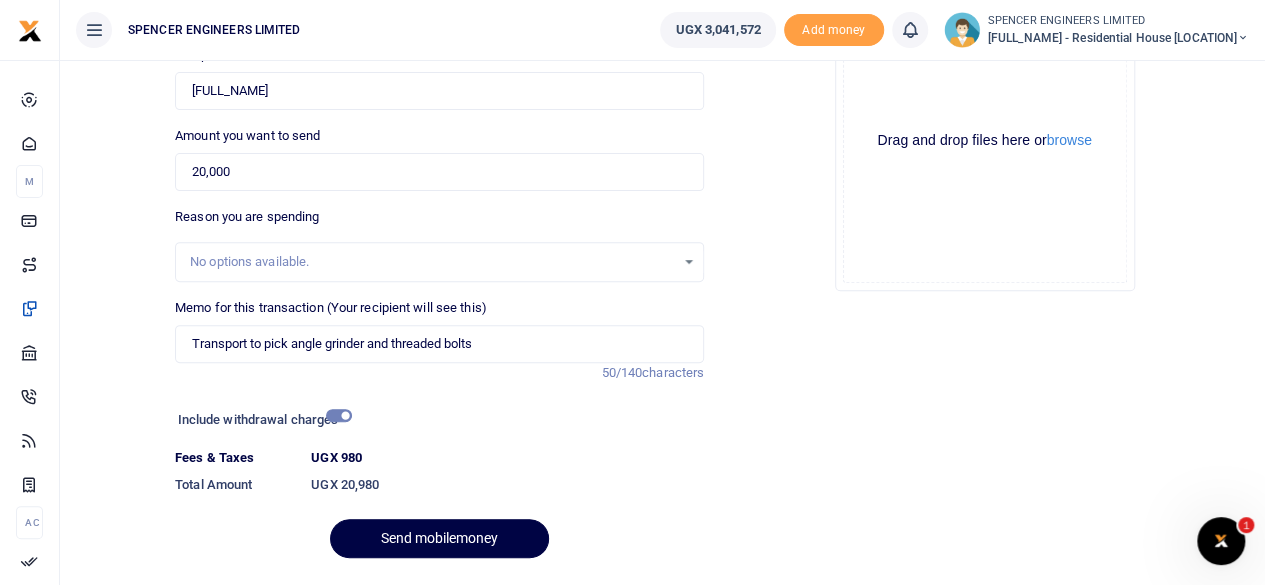 scroll, scrollTop: 297, scrollLeft: 0, axis: vertical 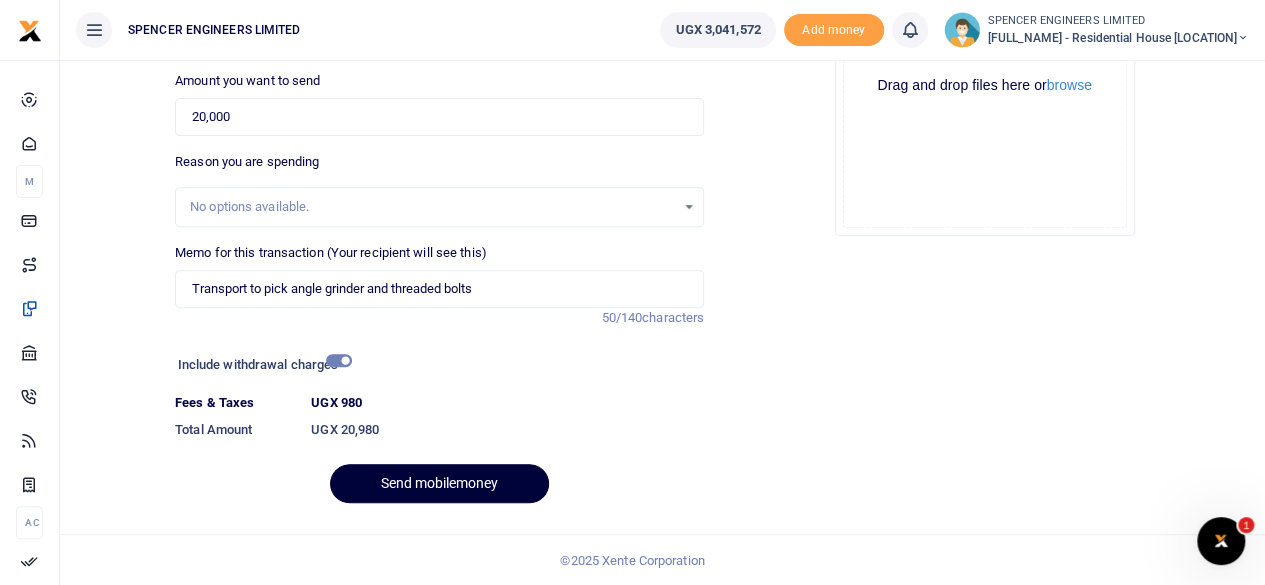 click on "Send mobilemoney" at bounding box center [439, 483] 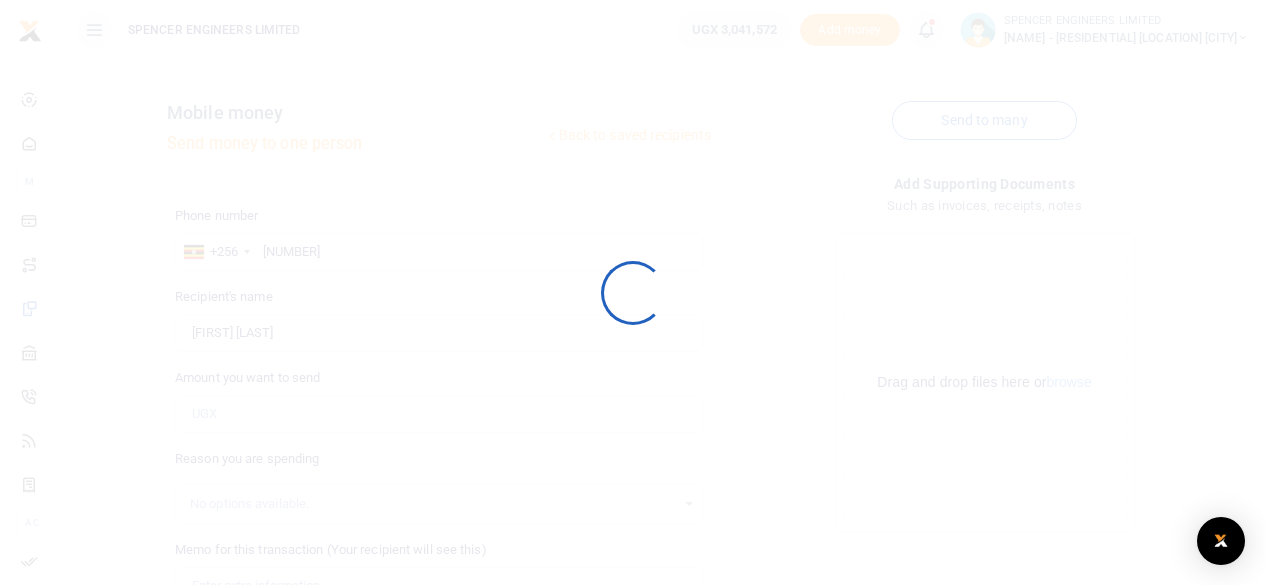 scroll, scrollTop: 242, scrollLeft: 0, axis: vertical 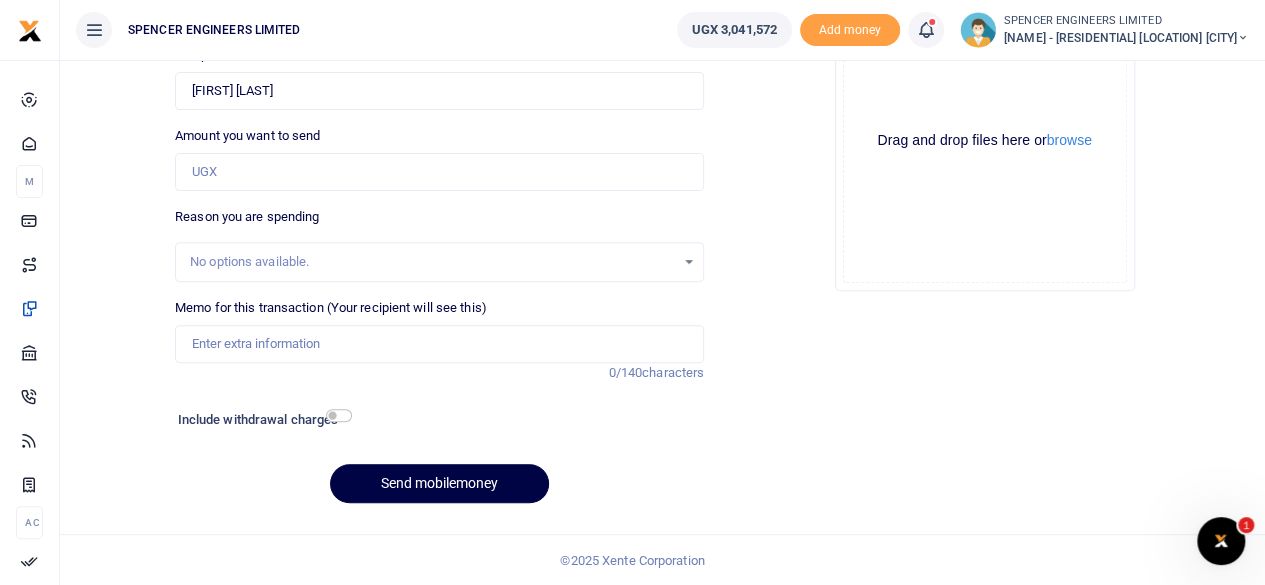 click at bounding box center [926, 30] 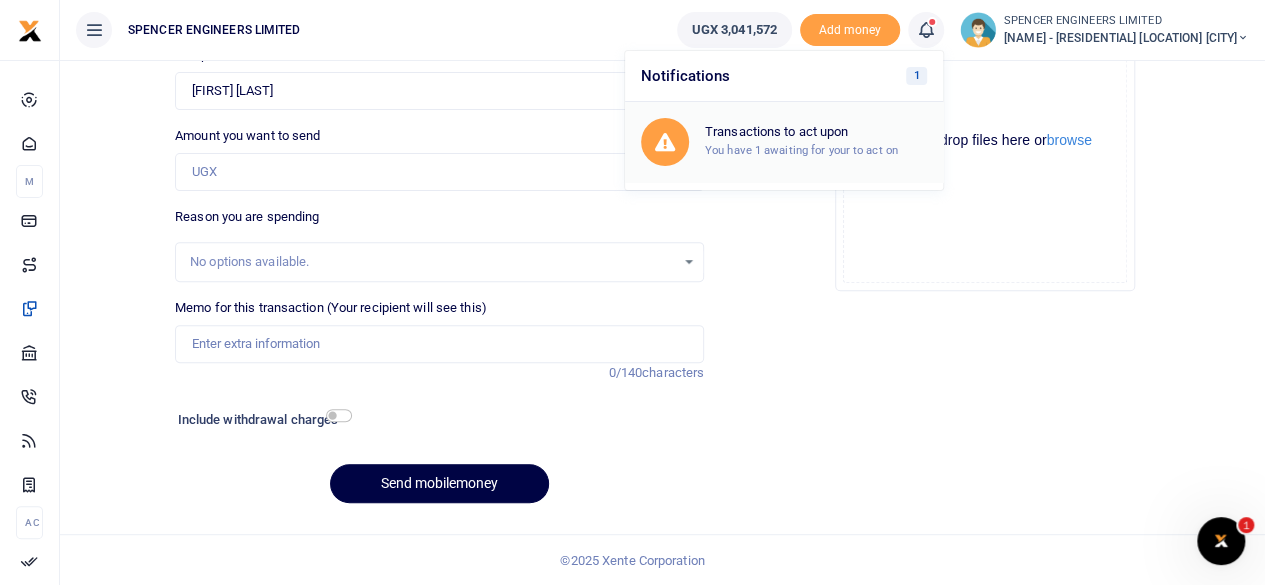 click on "Transactions to act upon" at bounding box center (816, 132) 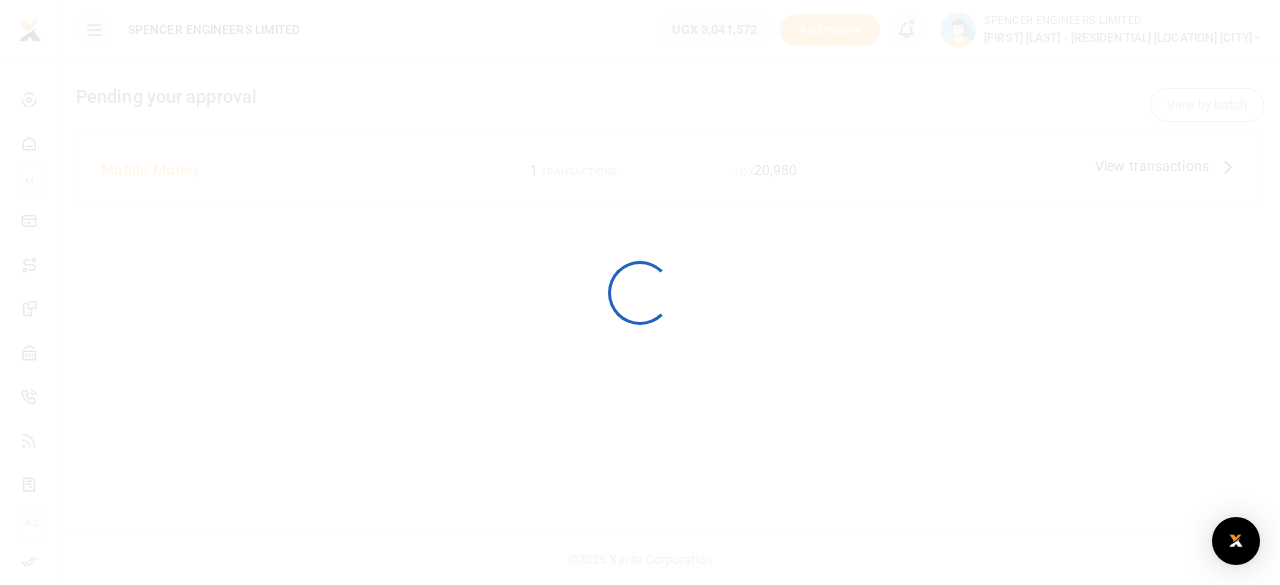 scroll, scrollTop: 0, scrollLeft: 0, axis: both 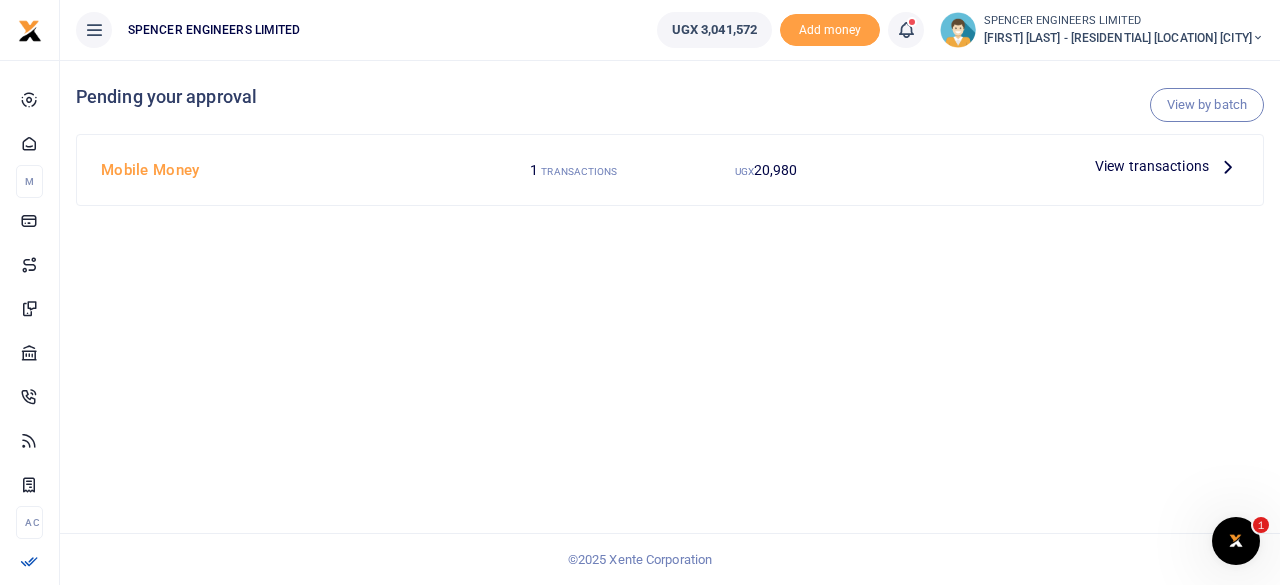 click on "View transactions" at bounding box center [1152, 166] 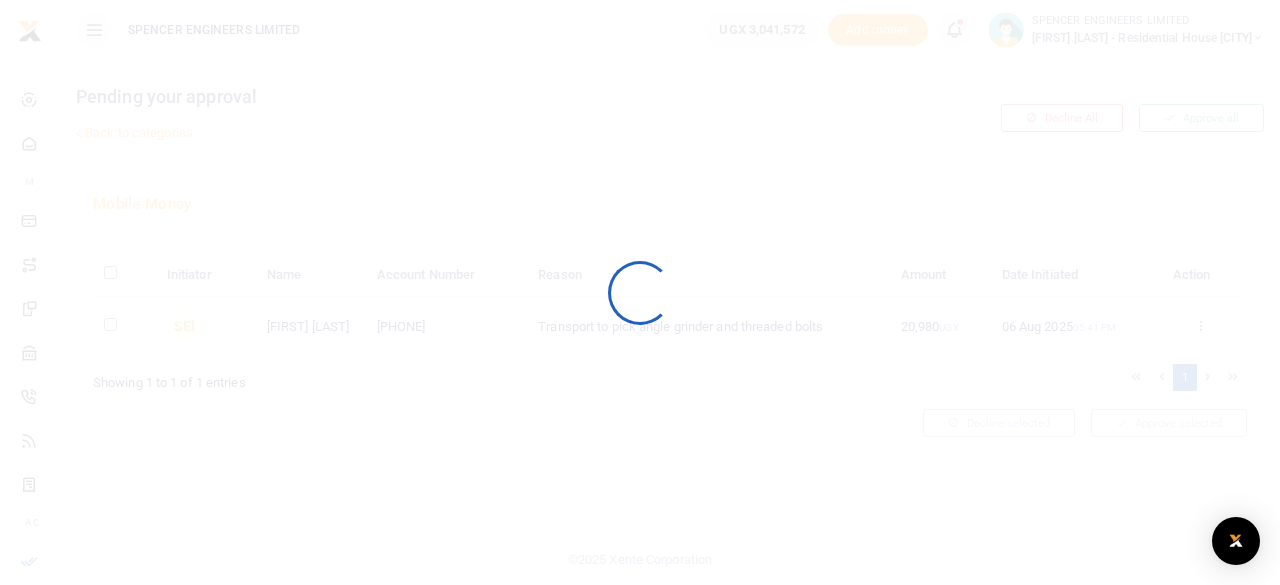 scroll, scrollTop: 0, scrollLeft: 0, axis: both 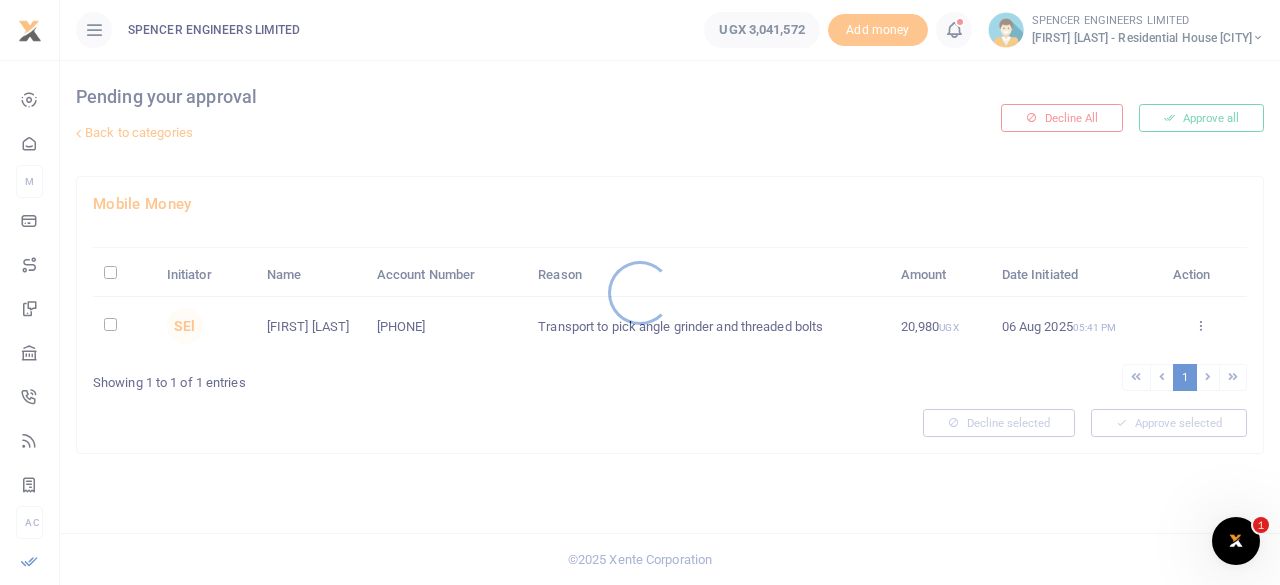 click at bounding box center (640, 292) 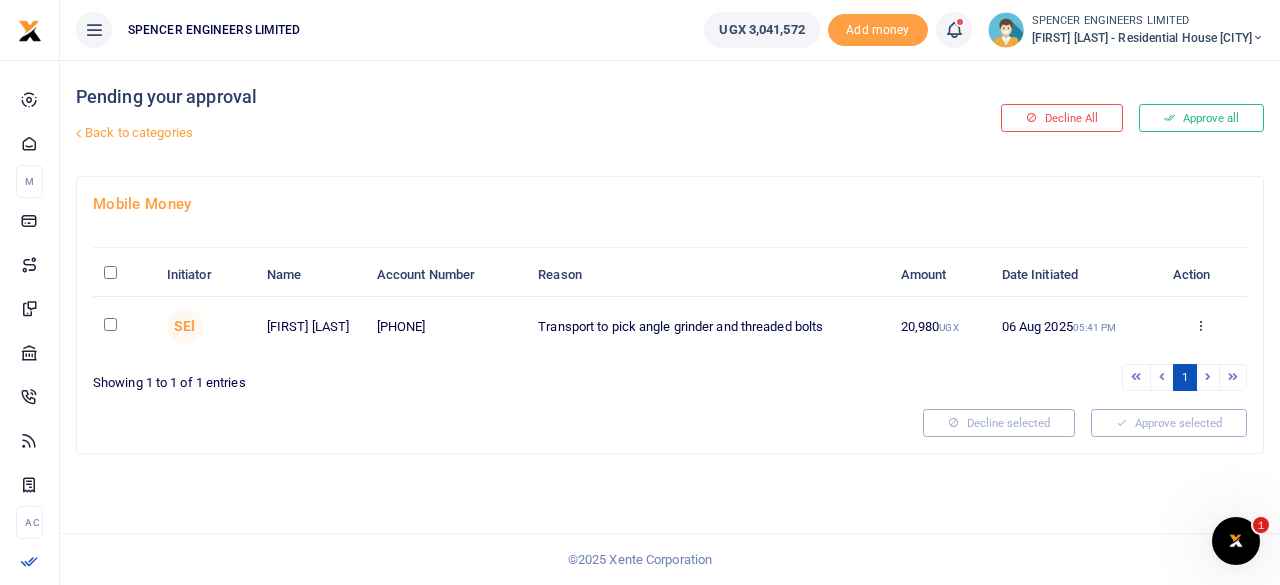 click at bounding box center [640, 292] 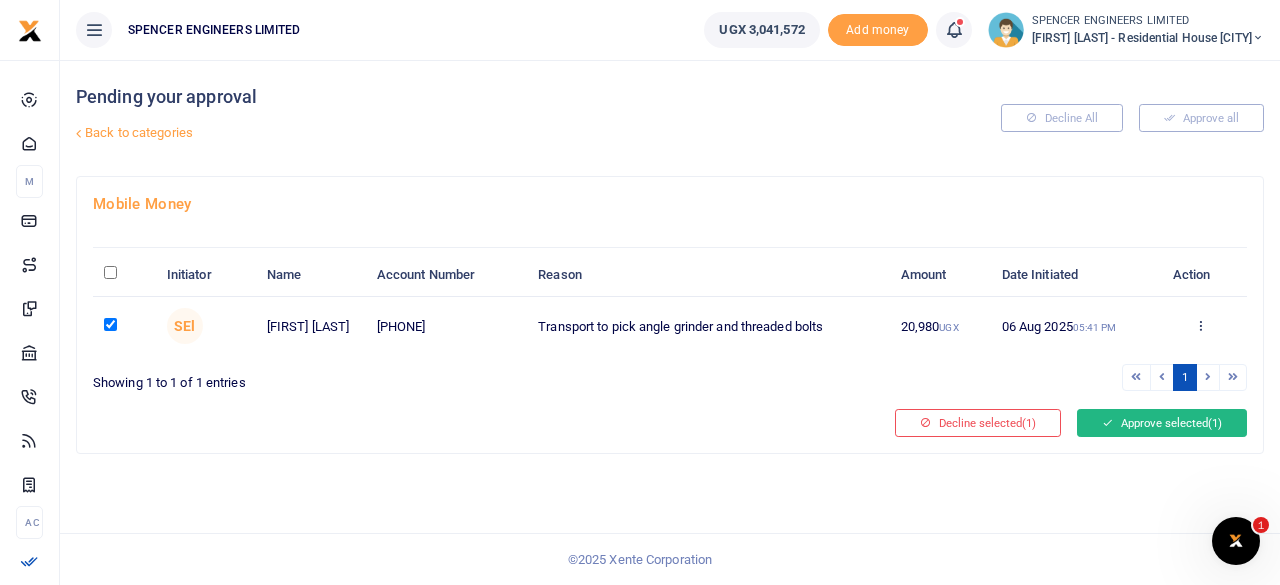 click on "Approve selected  (1)" at bounding box center (1162, 423) 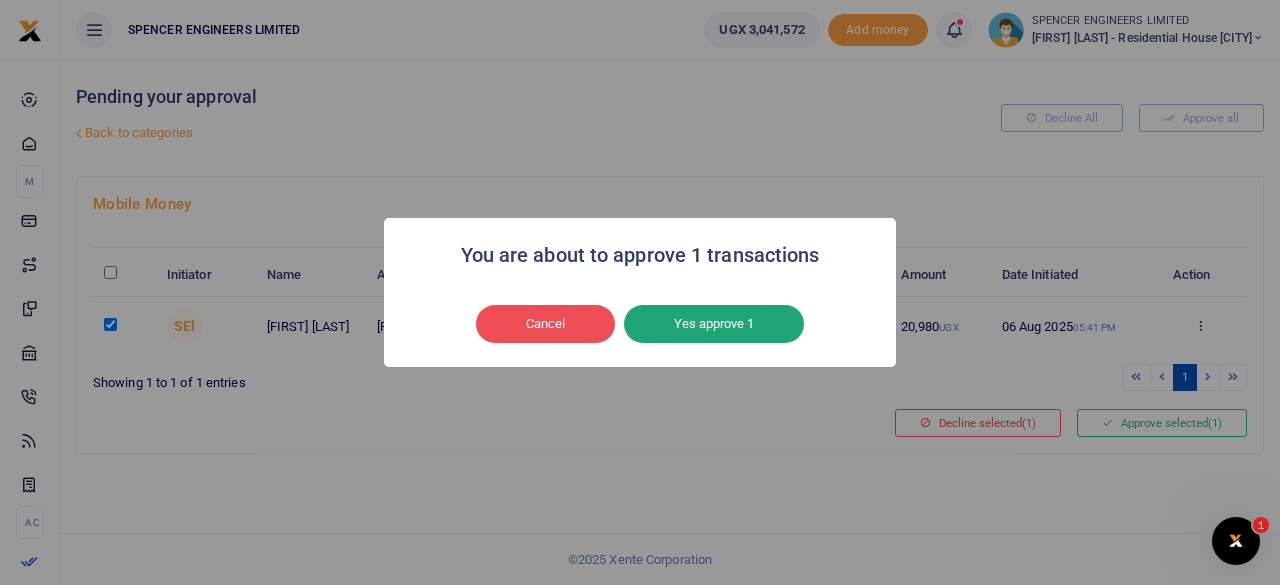 click on "Yes approve 1" at bounding box center [714, 324] 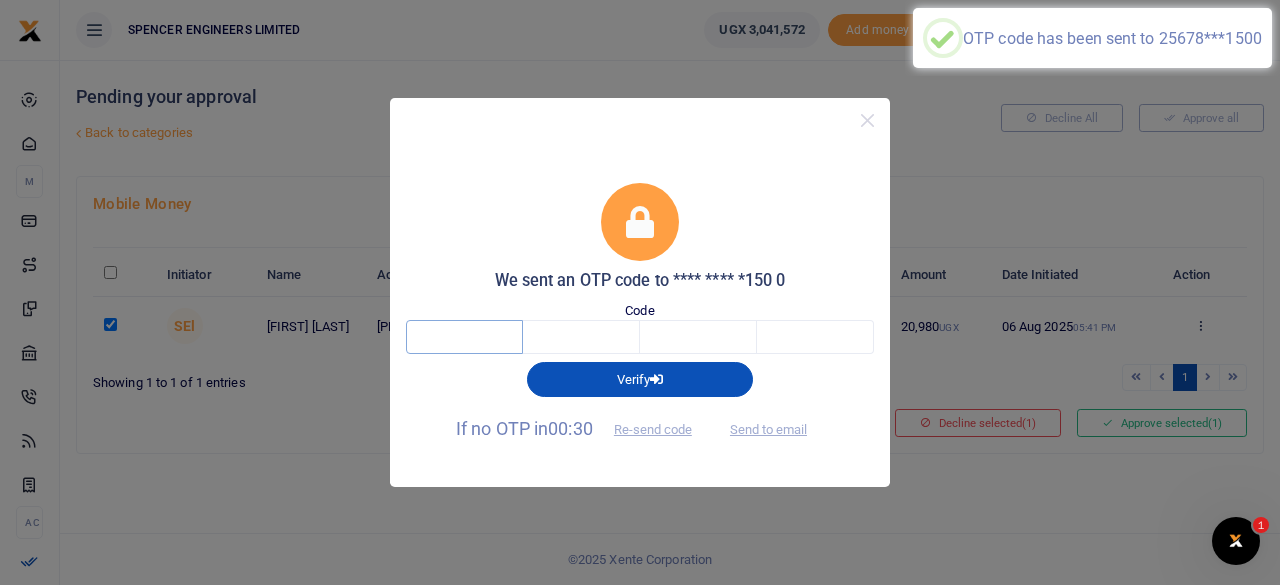 click at bounding box center (464, 337) 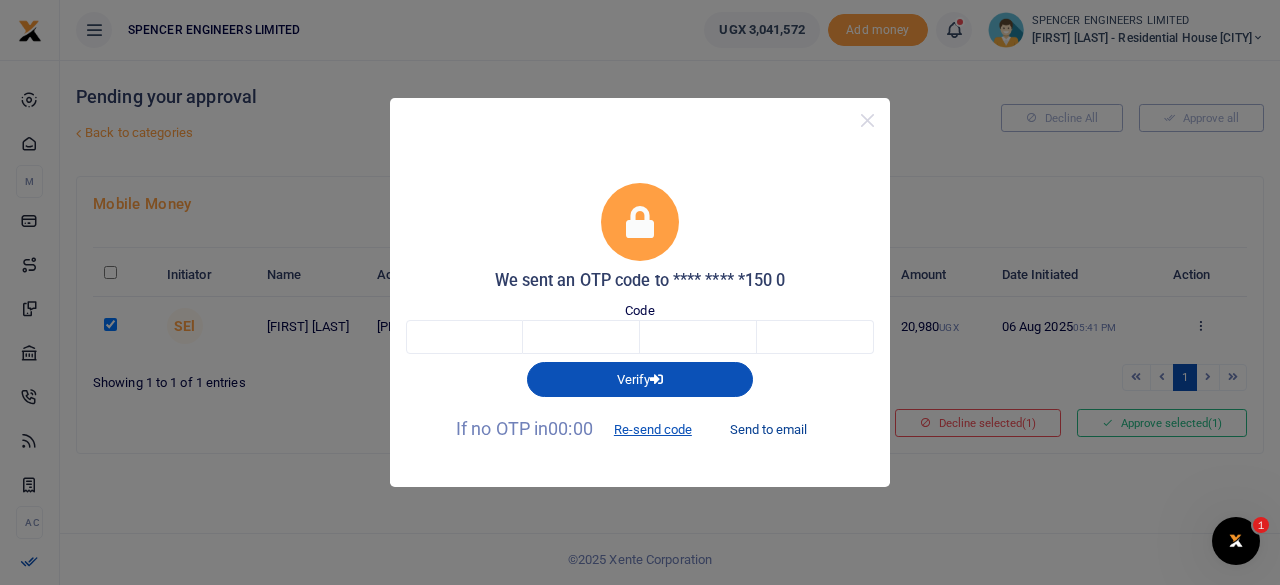 click on "Send to email" at bounding box center [768, 430] 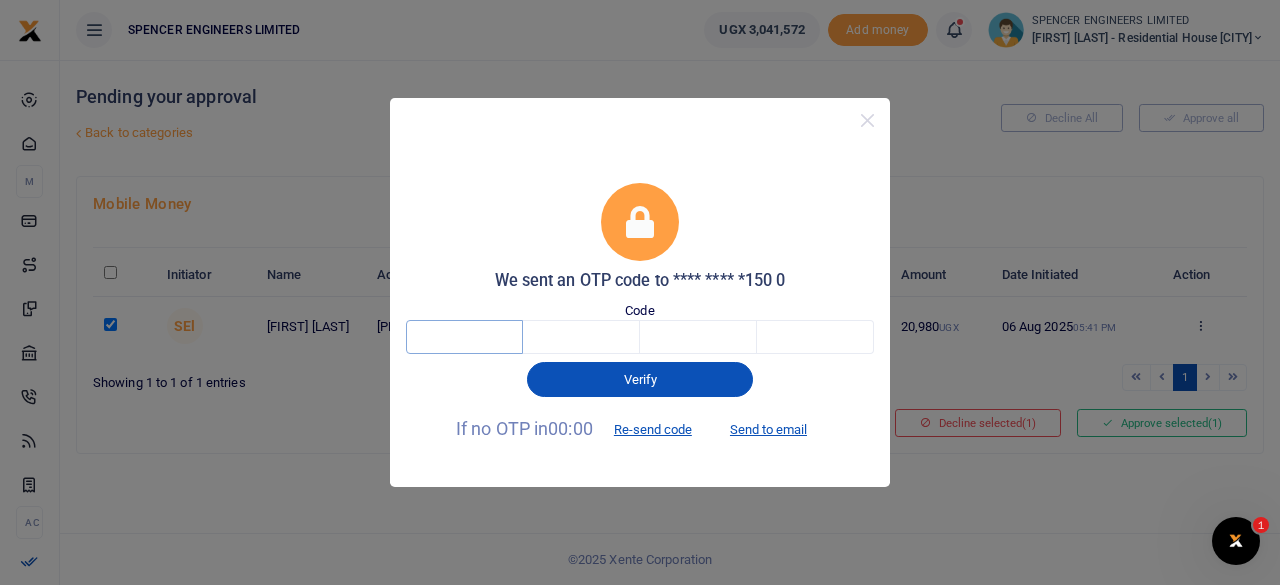 click at bounding box center (464, 337) 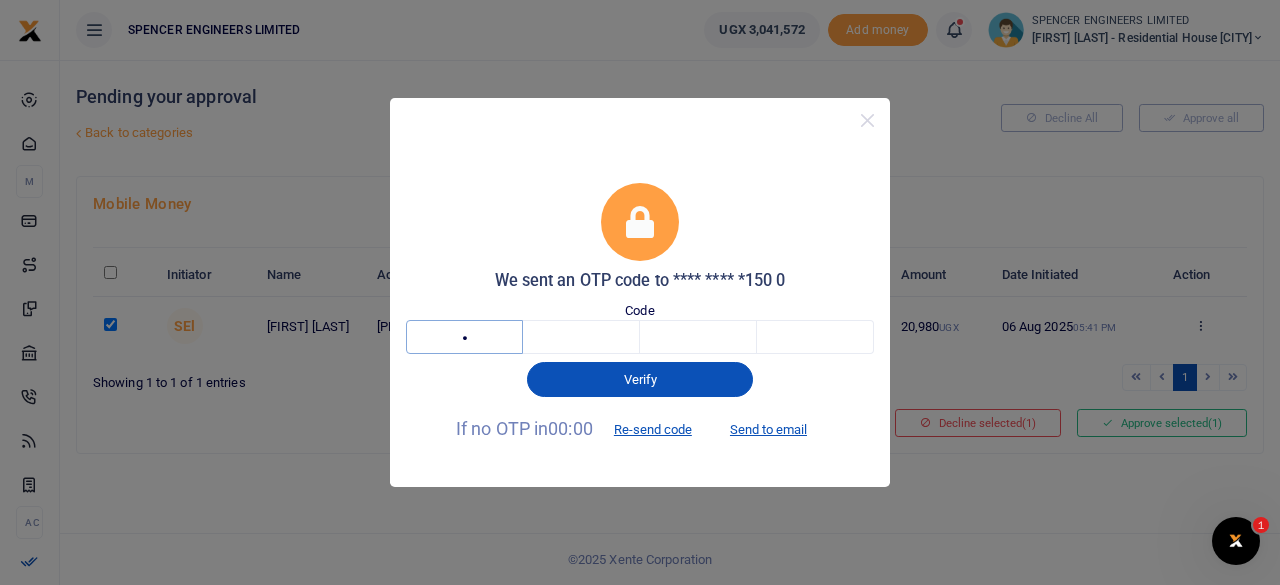 type on "2" 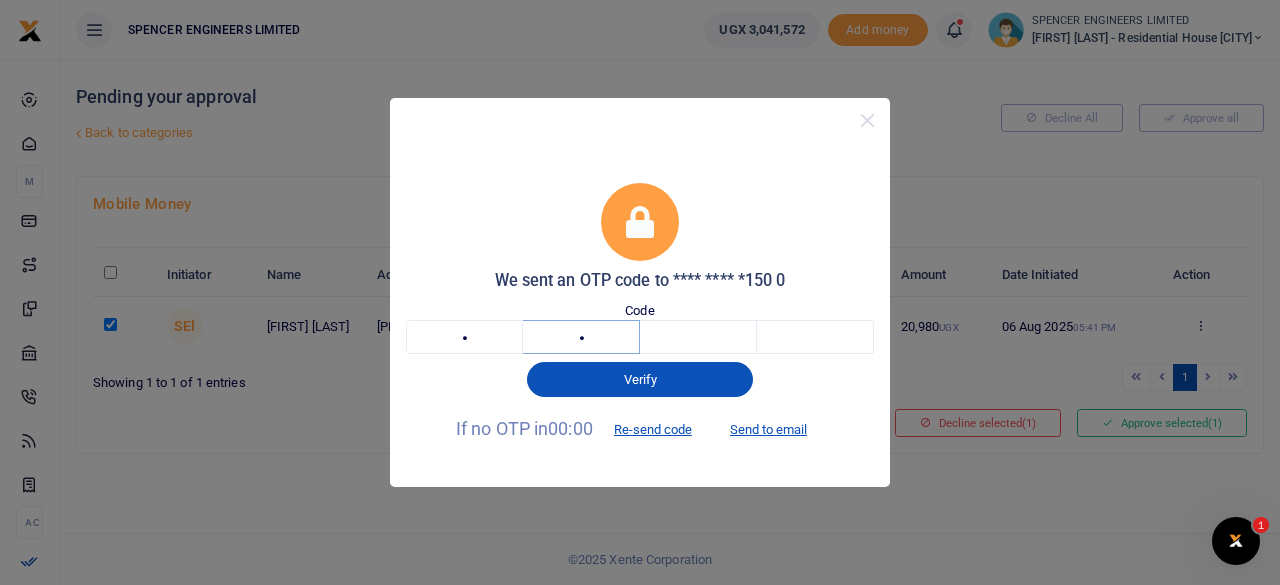 type on "7" 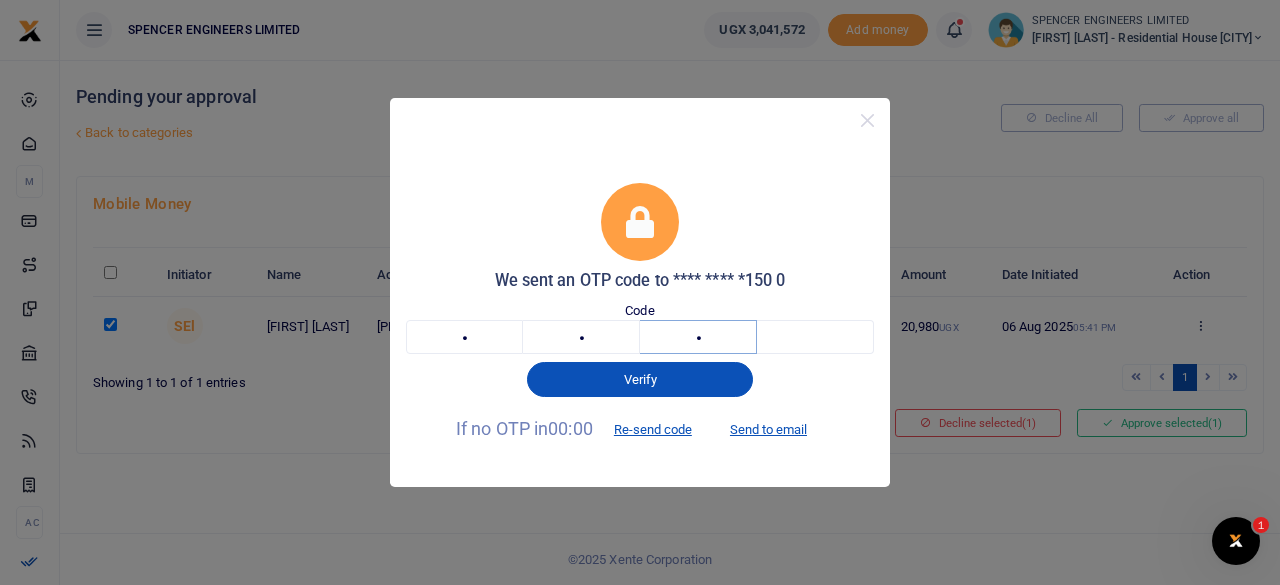 type on "1" 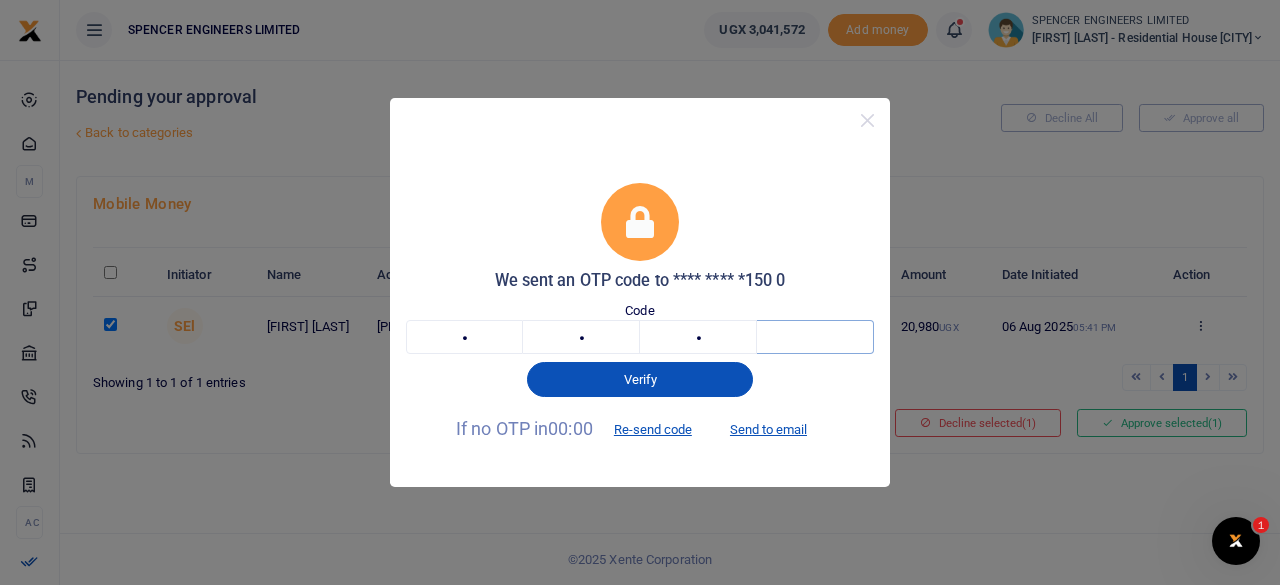 type on "3" 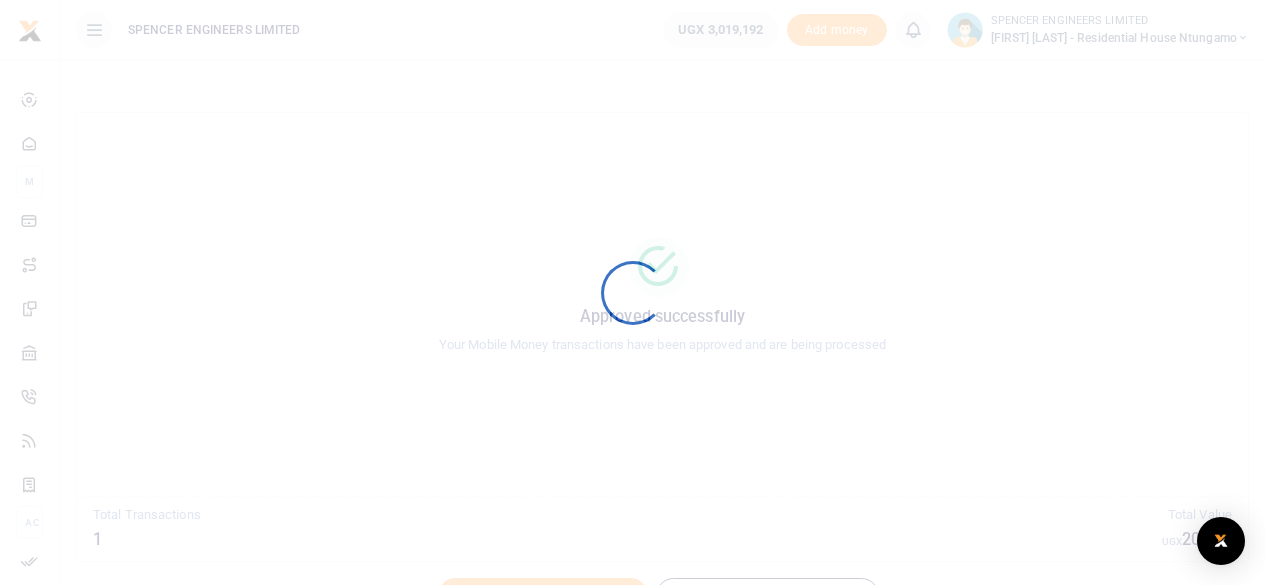 scroll, scrollTop: 0, scrollLeft: 0, axis: both 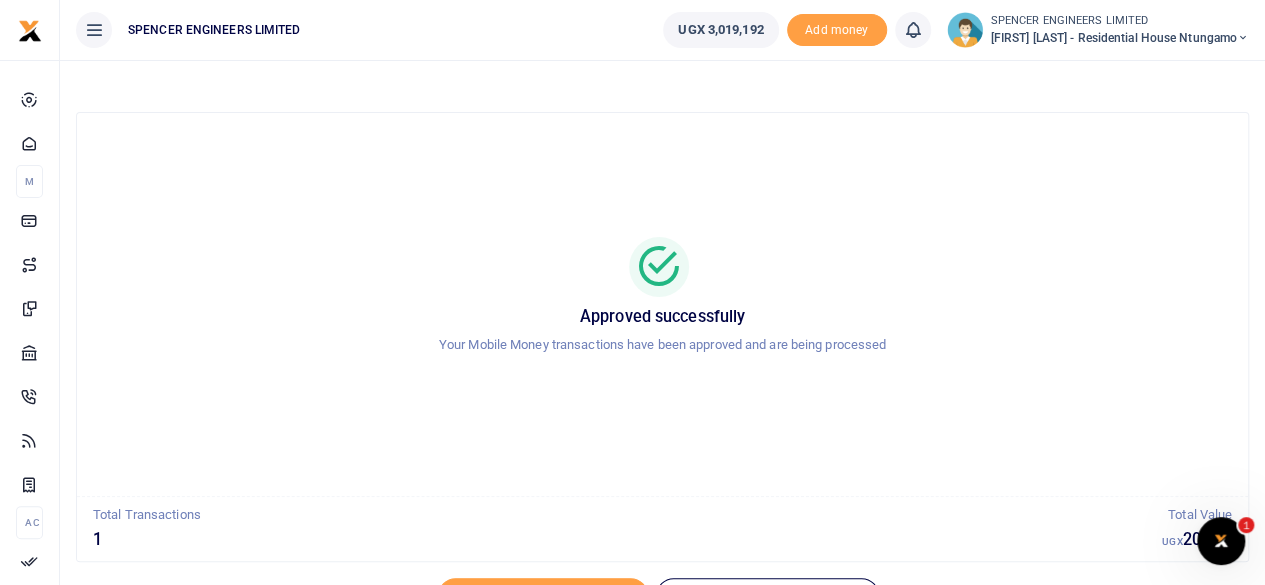 click at bounding box center (1243, 38) 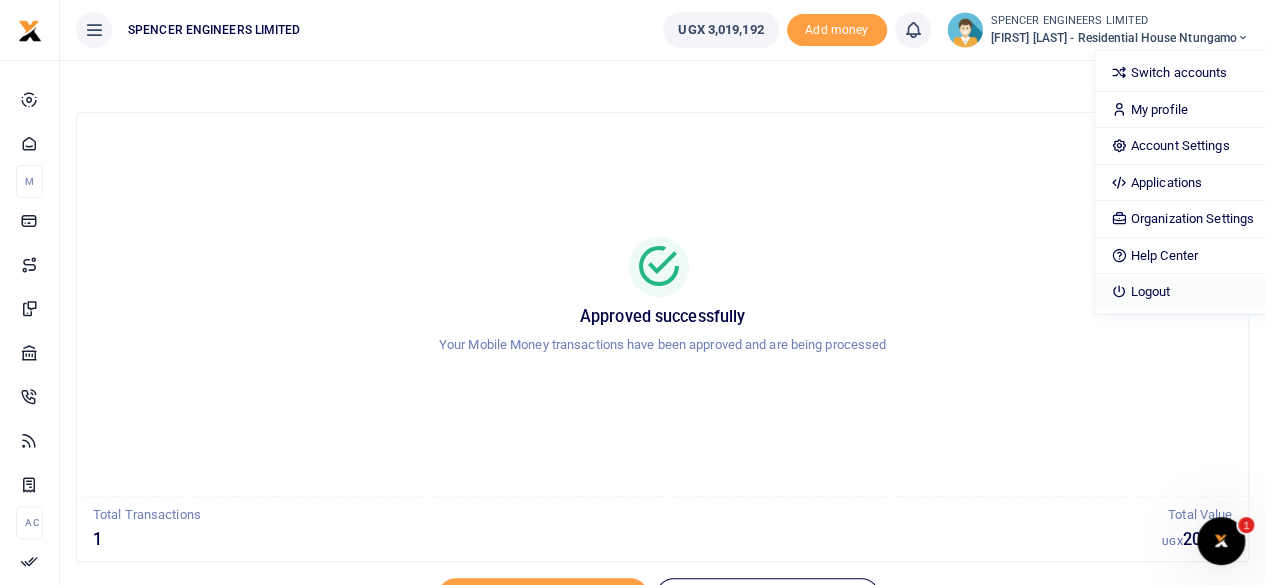 click on "Logout" at bounding box center (1182, 292) 